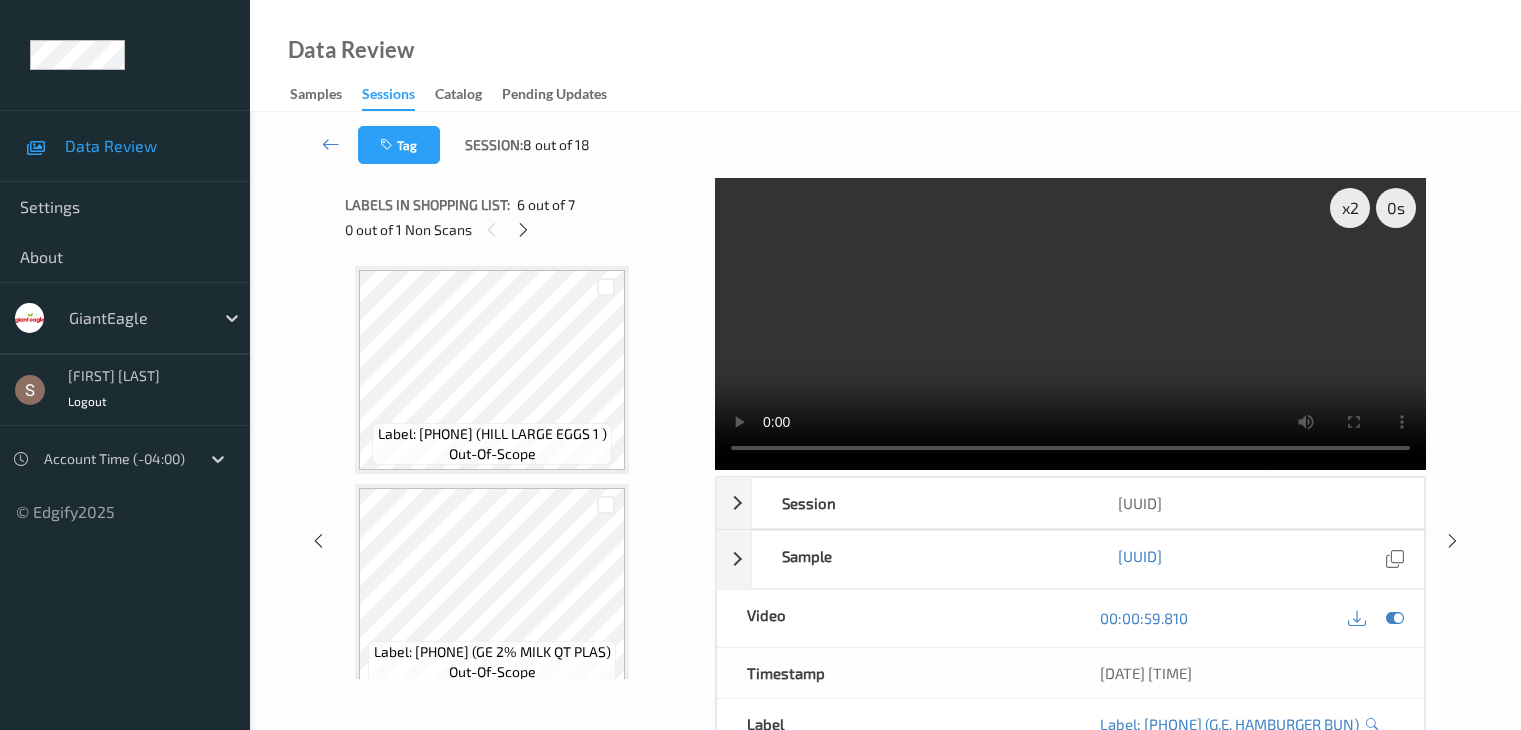 scroll, scrollTop: 0, scrollLeft: 0, axis: both 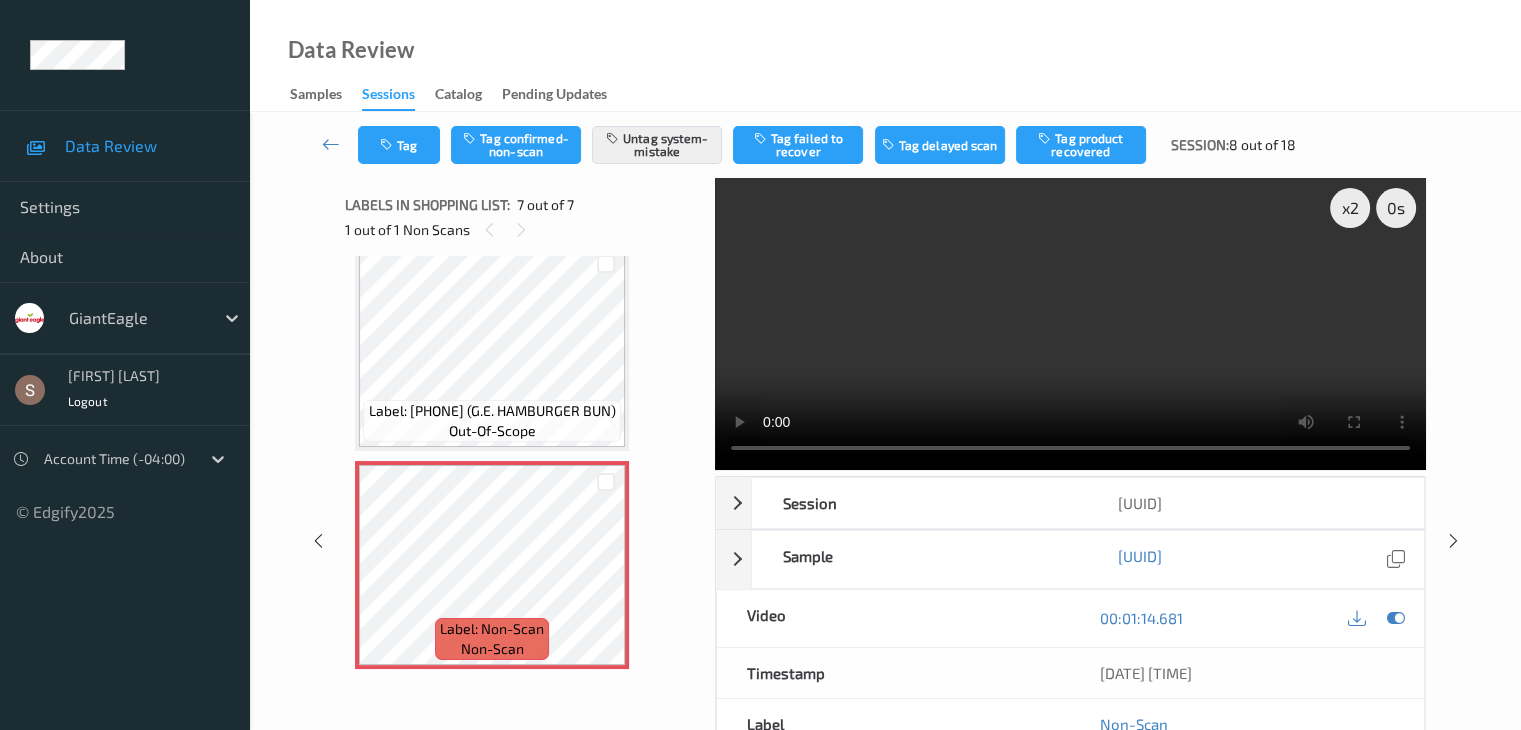 click at bounding box center [1070, 324] 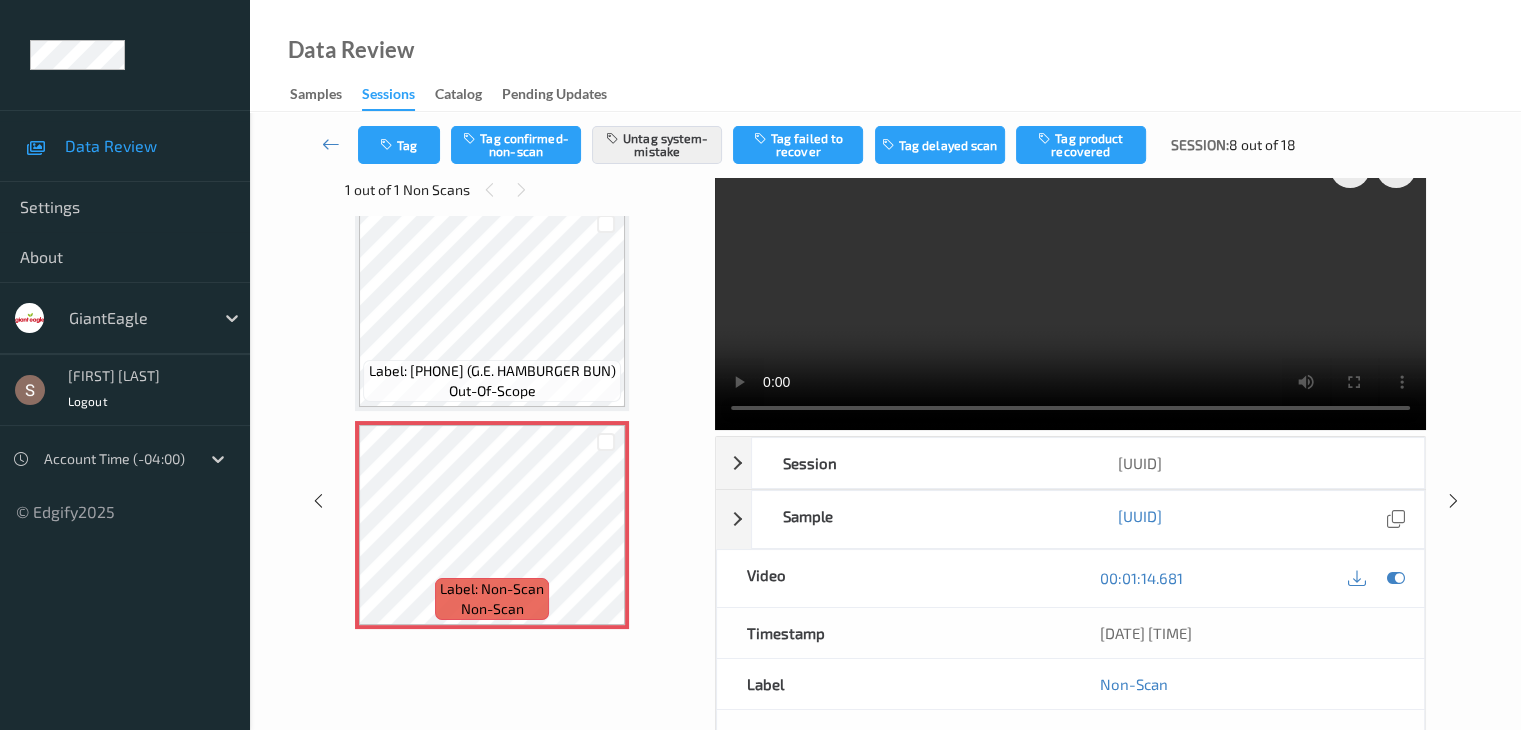 scroll, scrollTop: 0, scrollLeft: 0, axis: both 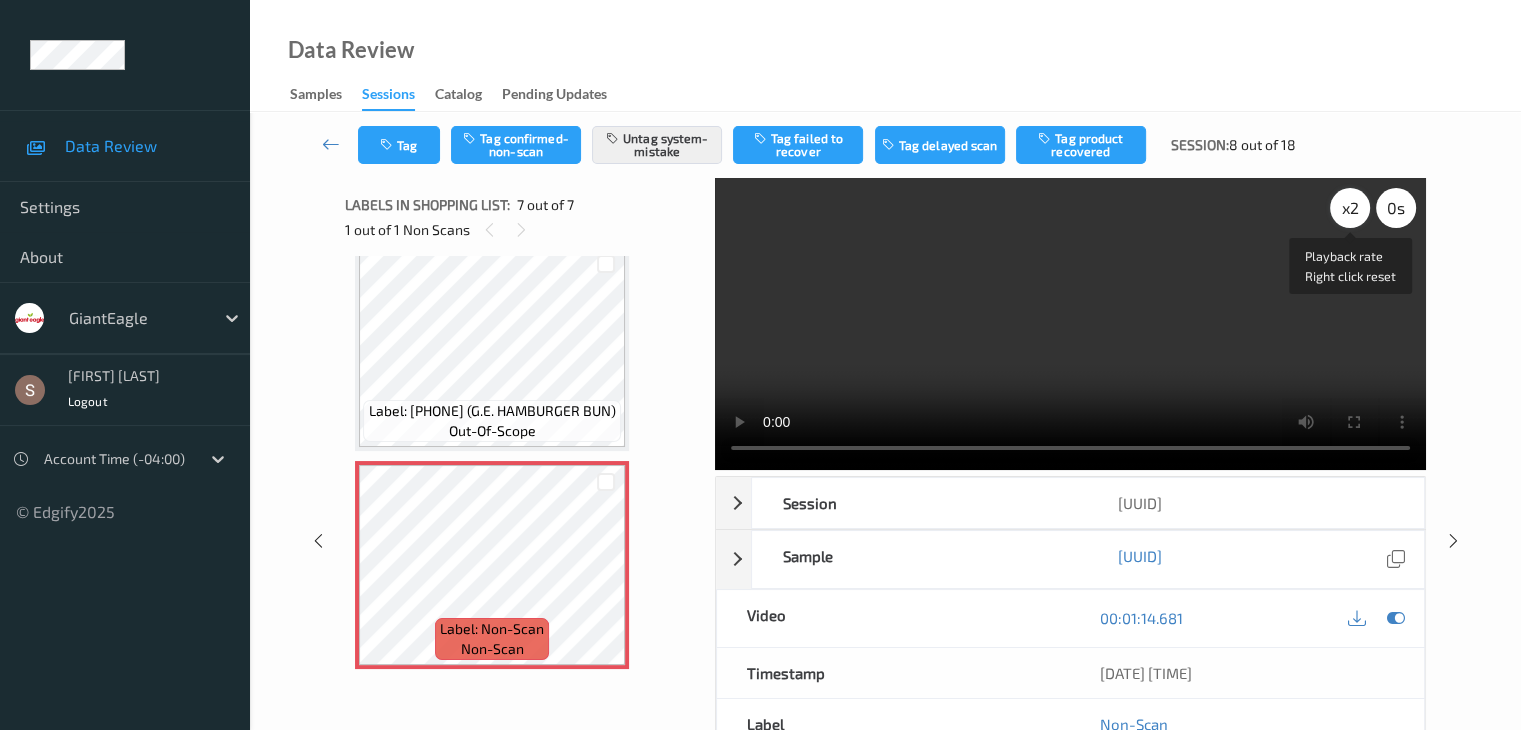 click on "x 2" at bounding box center [1350, 208] 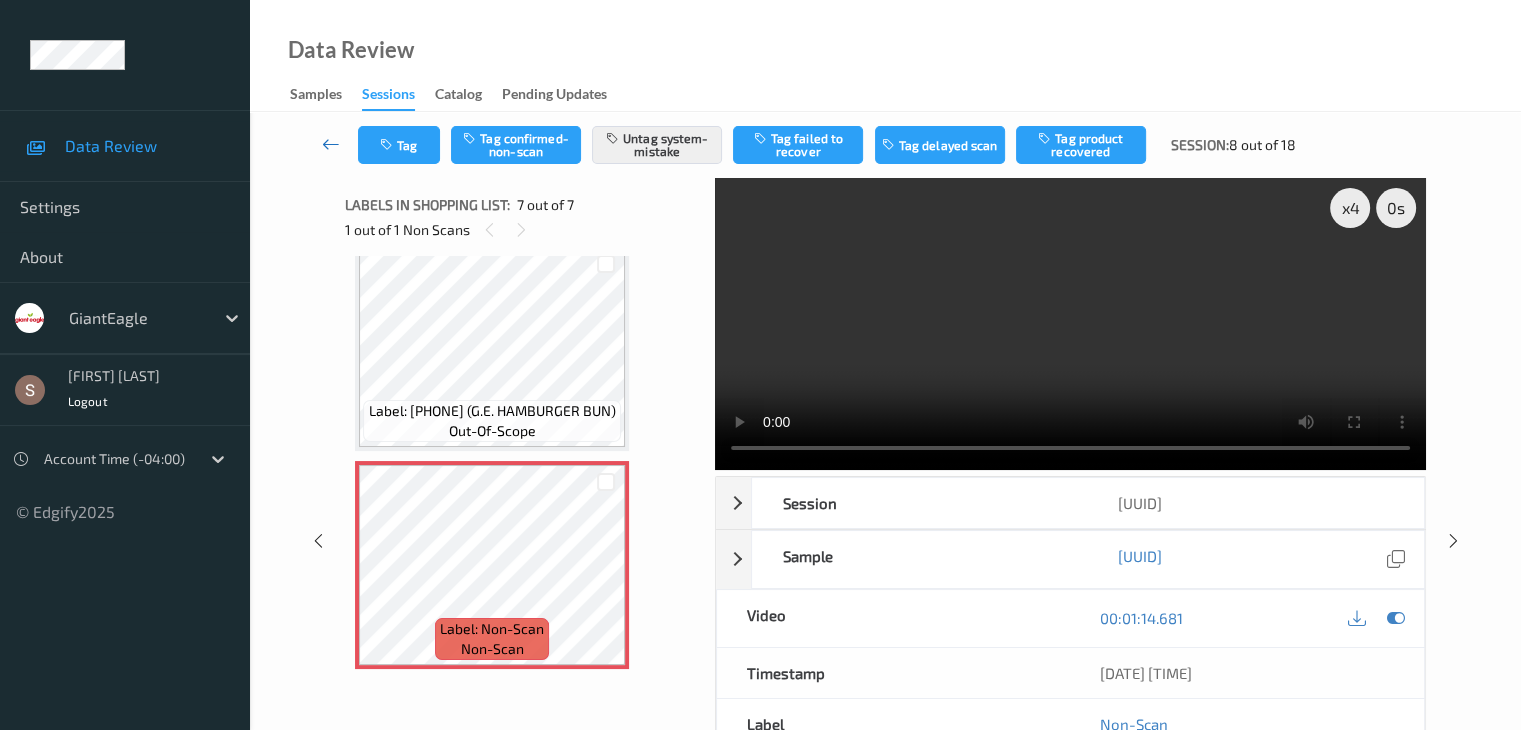 click at bounding box center (331, 144) 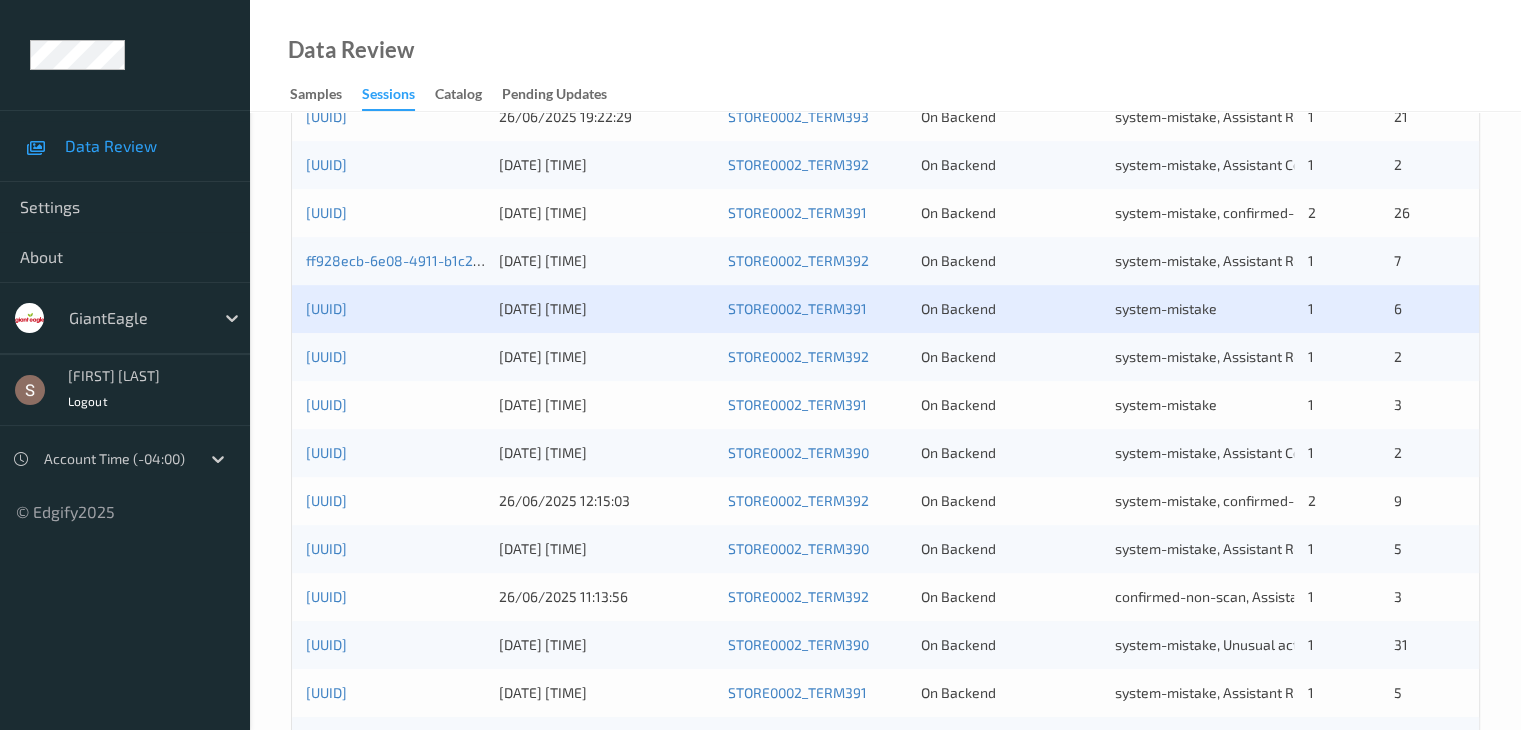scroll, scrollTop: 664, scrollLeft: 0, axis: vertical 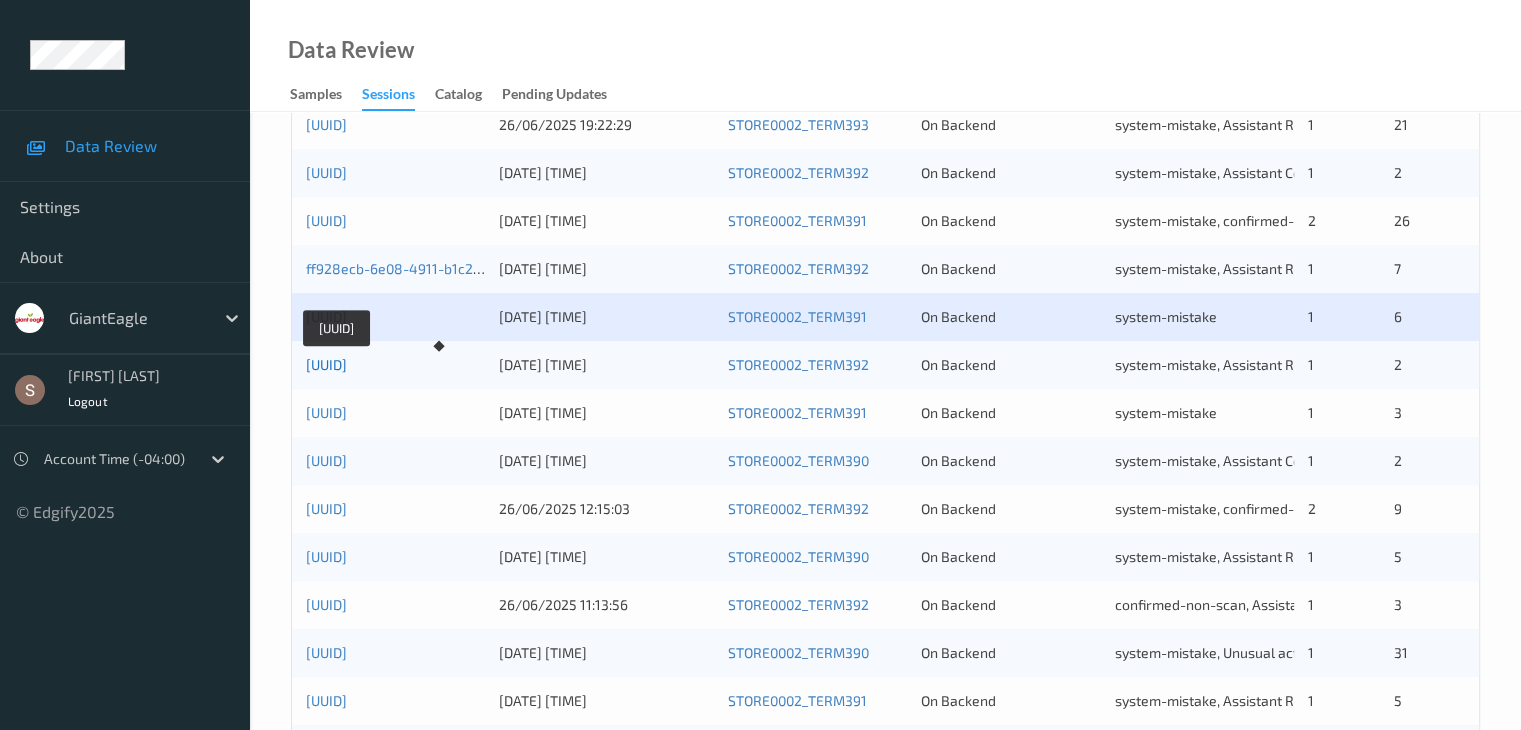click on "[UUID]" at bounding box center [326, 364] 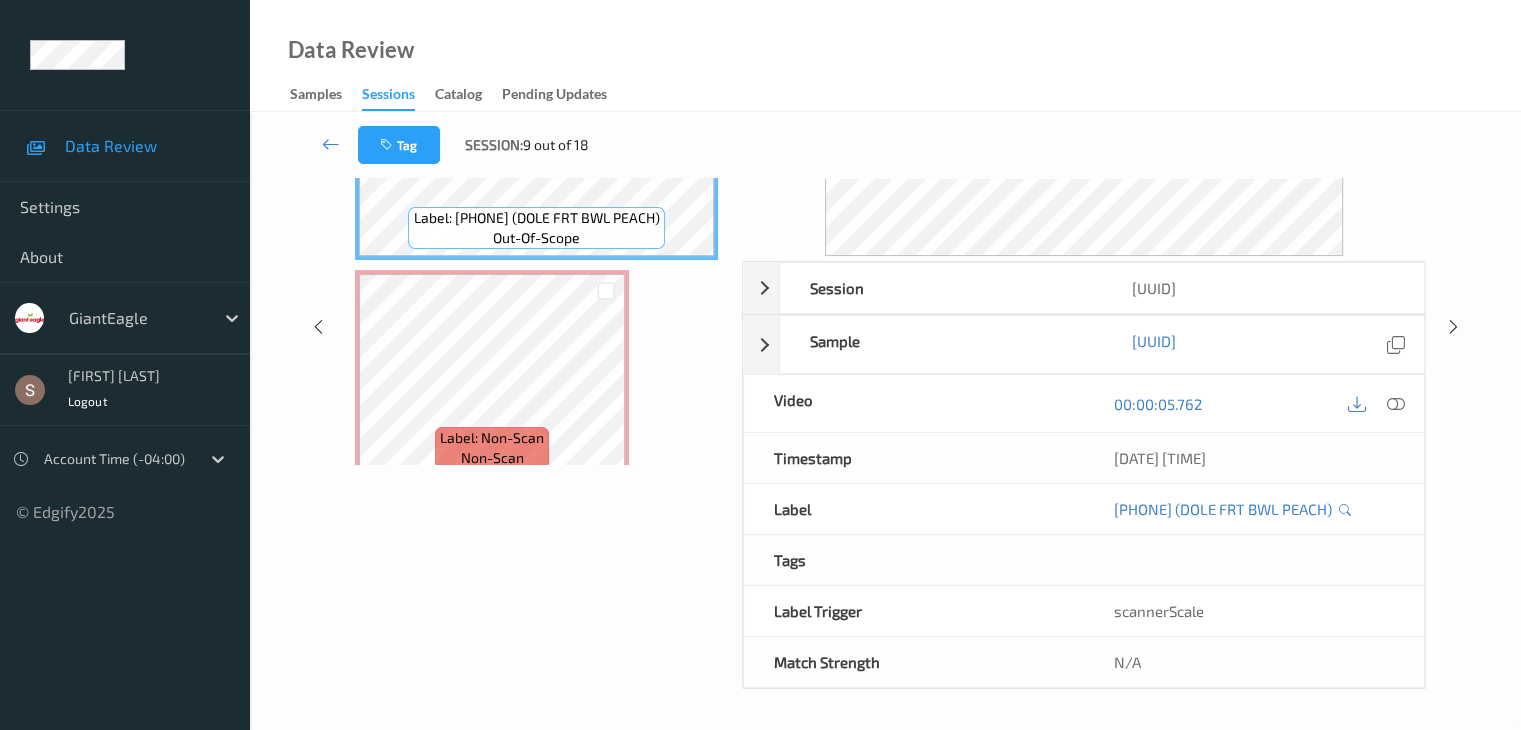 scroll, scrollTop: 0, scrollLeft: 0, axis: both 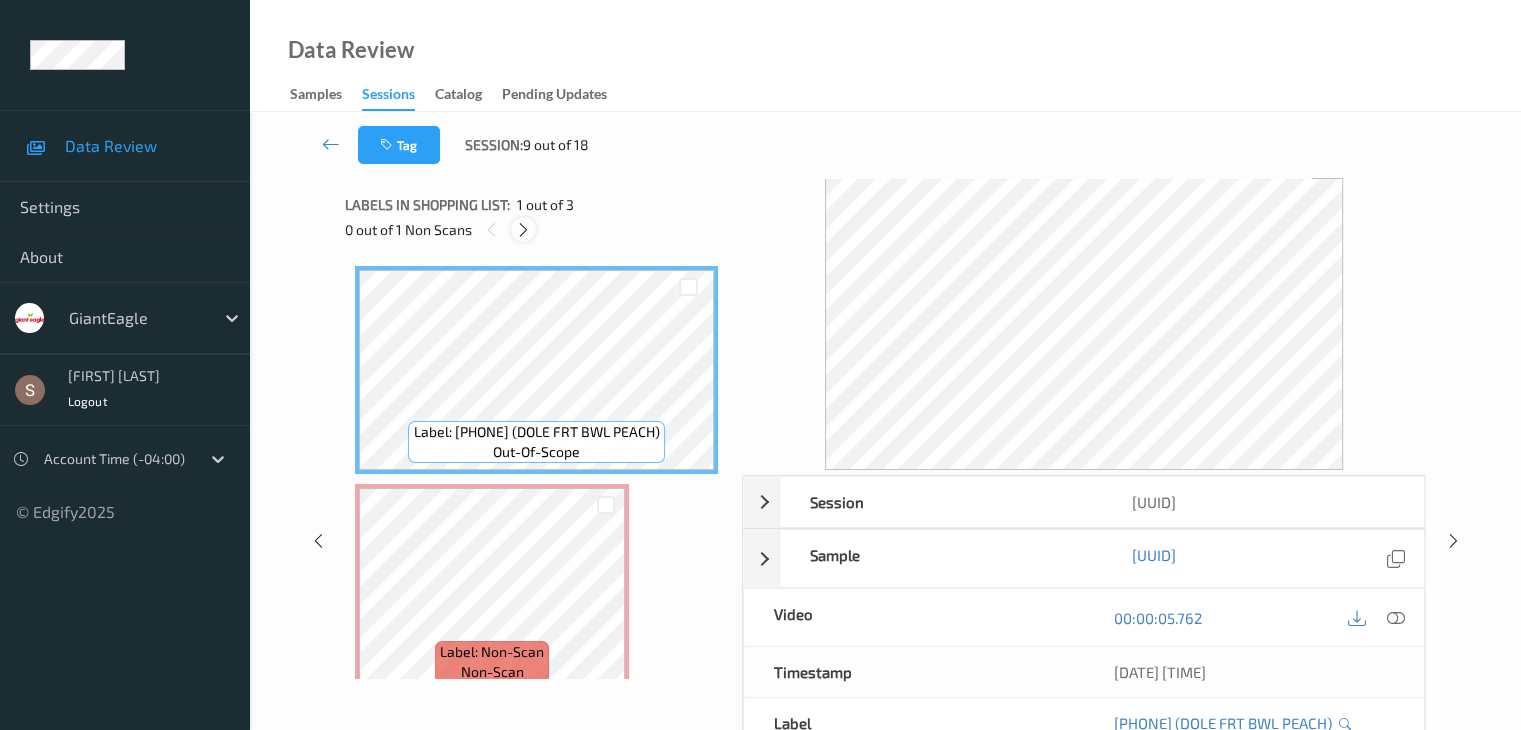 click at bounding box center (696, 204) 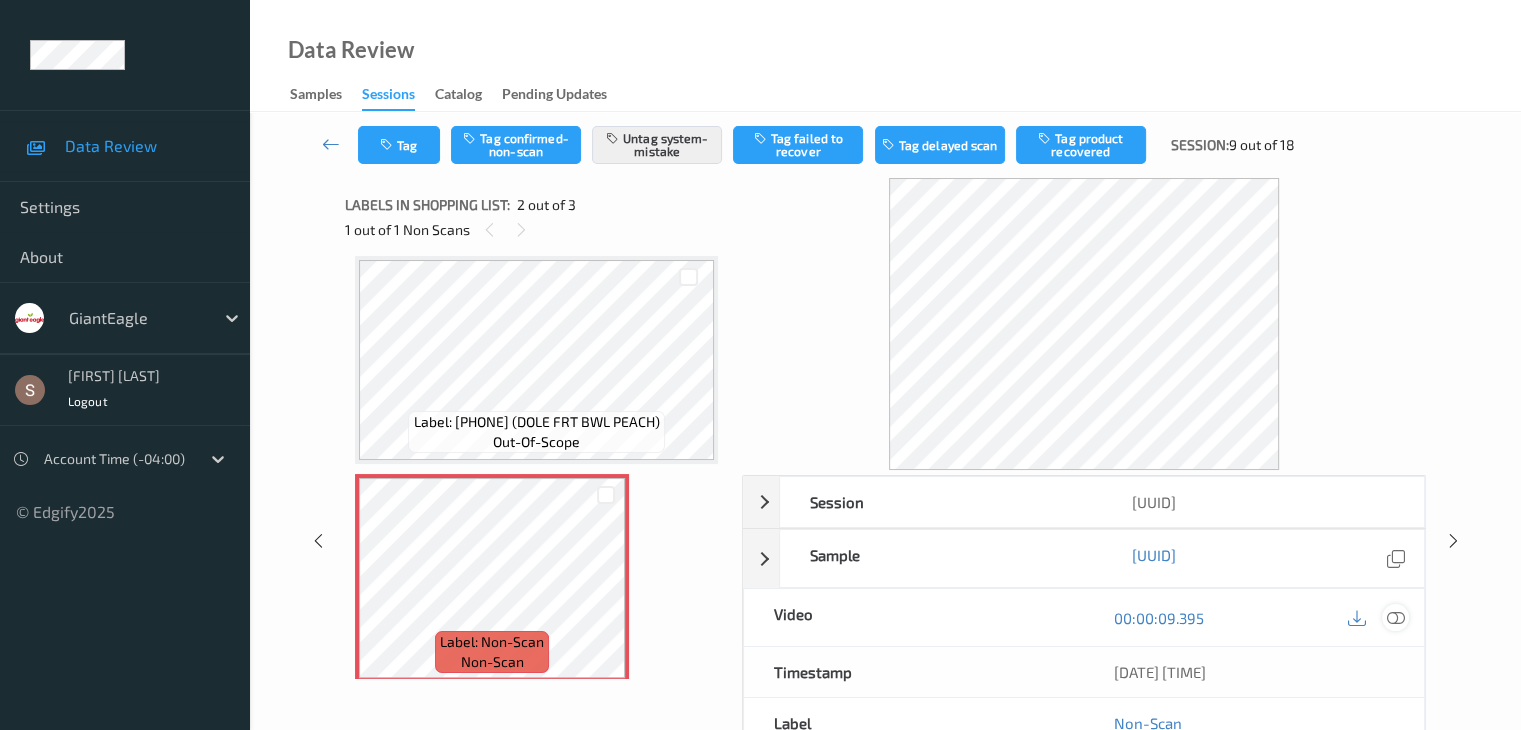 click at bounding box center (1395, 618) 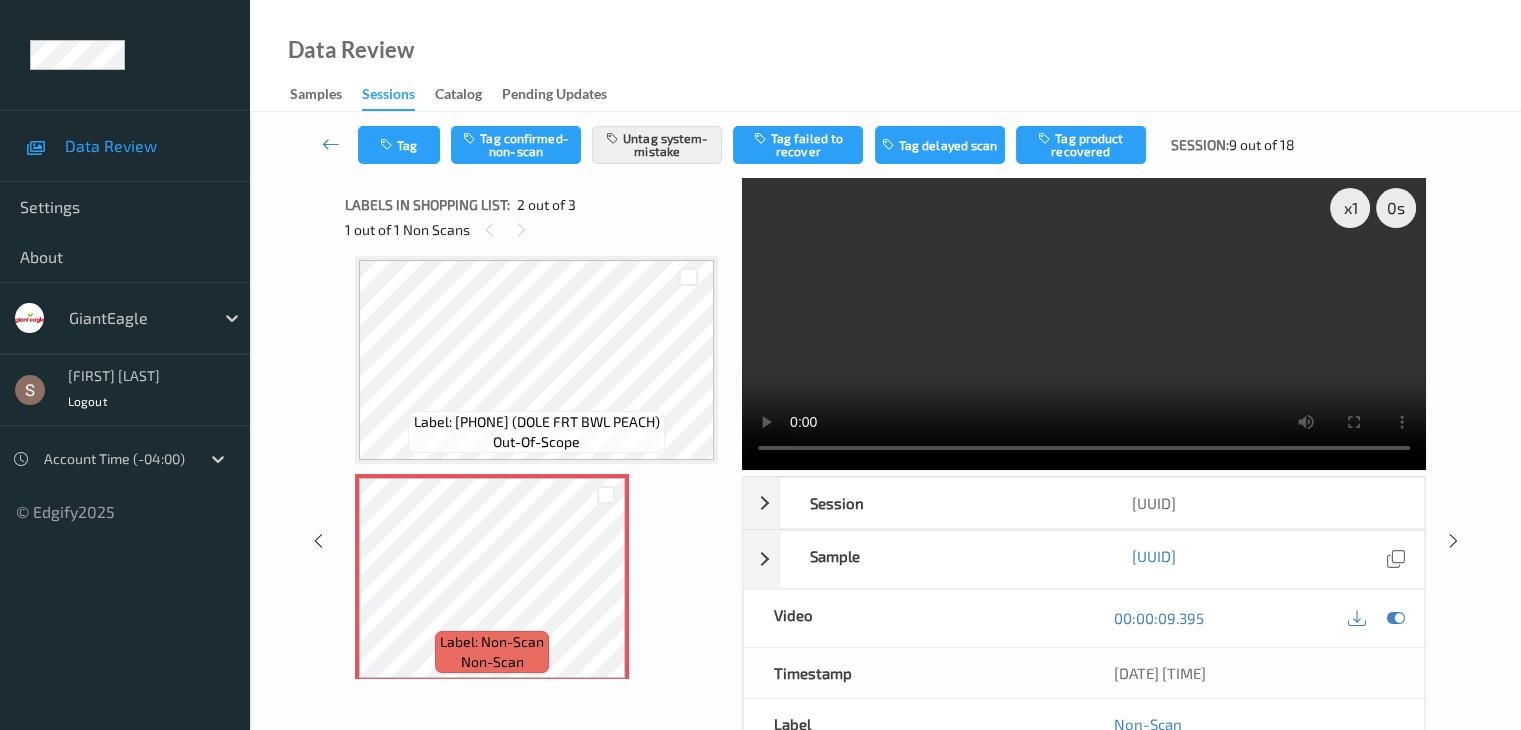 click at bounding box center (1084, 324) 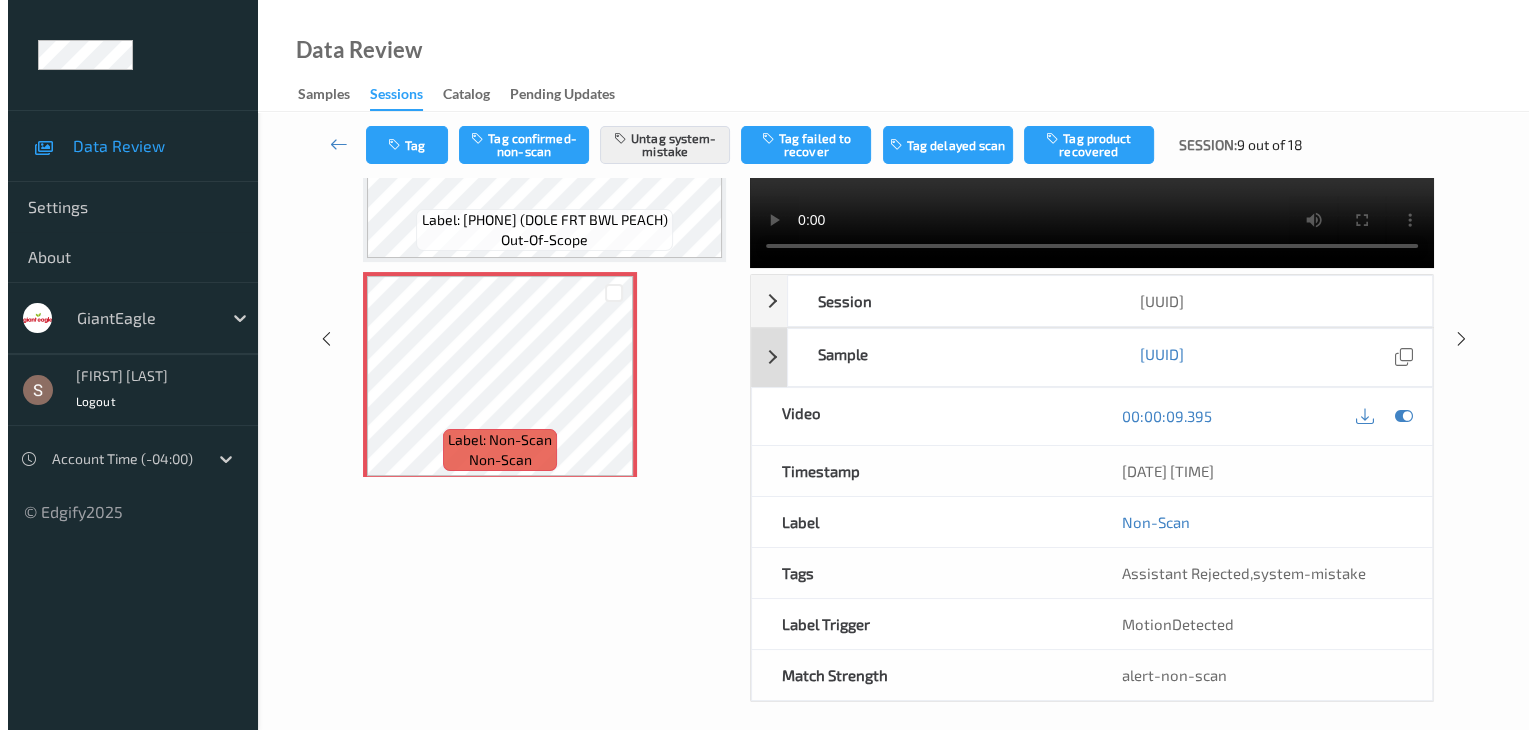 scroll, scrollTop: 0, scrollLeft: 0, axis: both 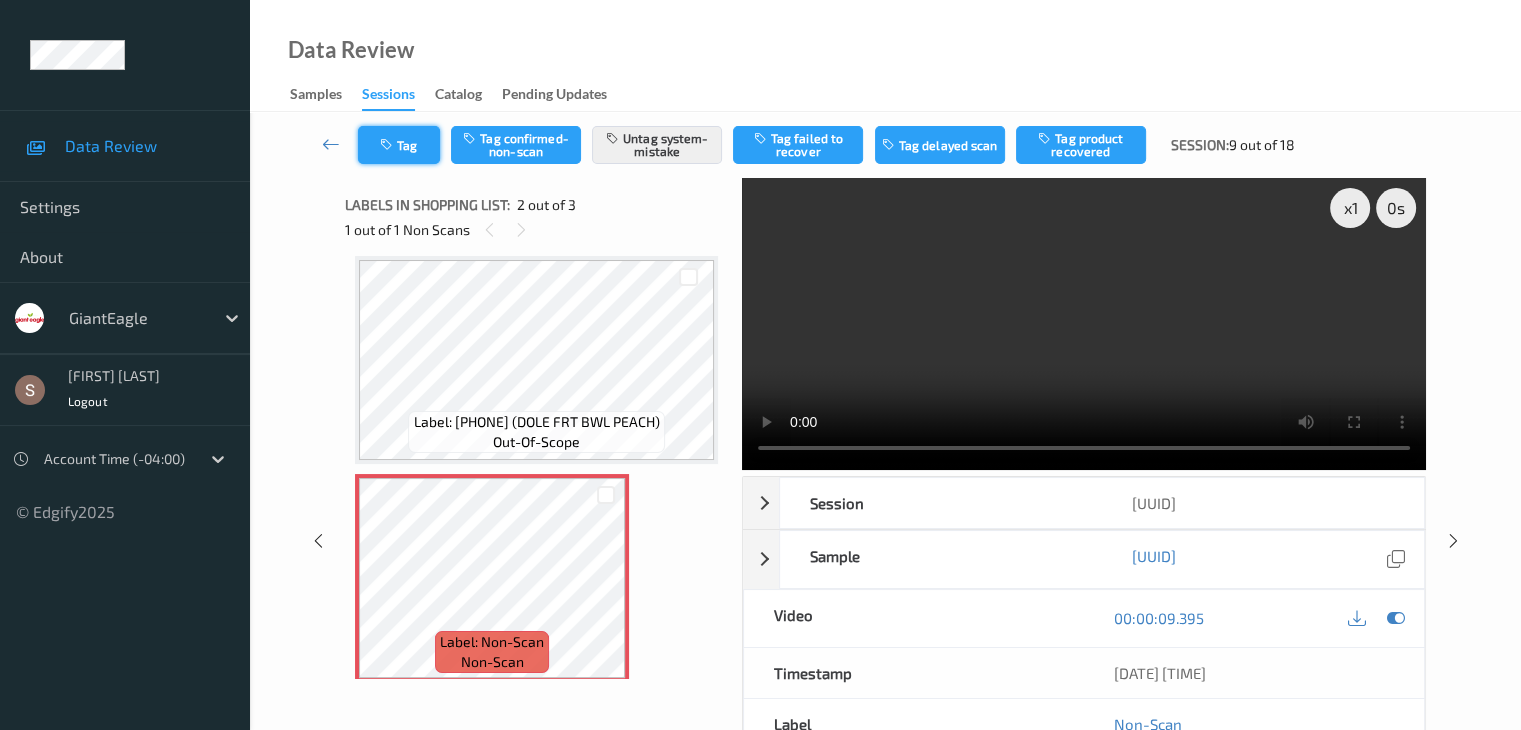 click on "Tag" at bounding box center [399, 145] 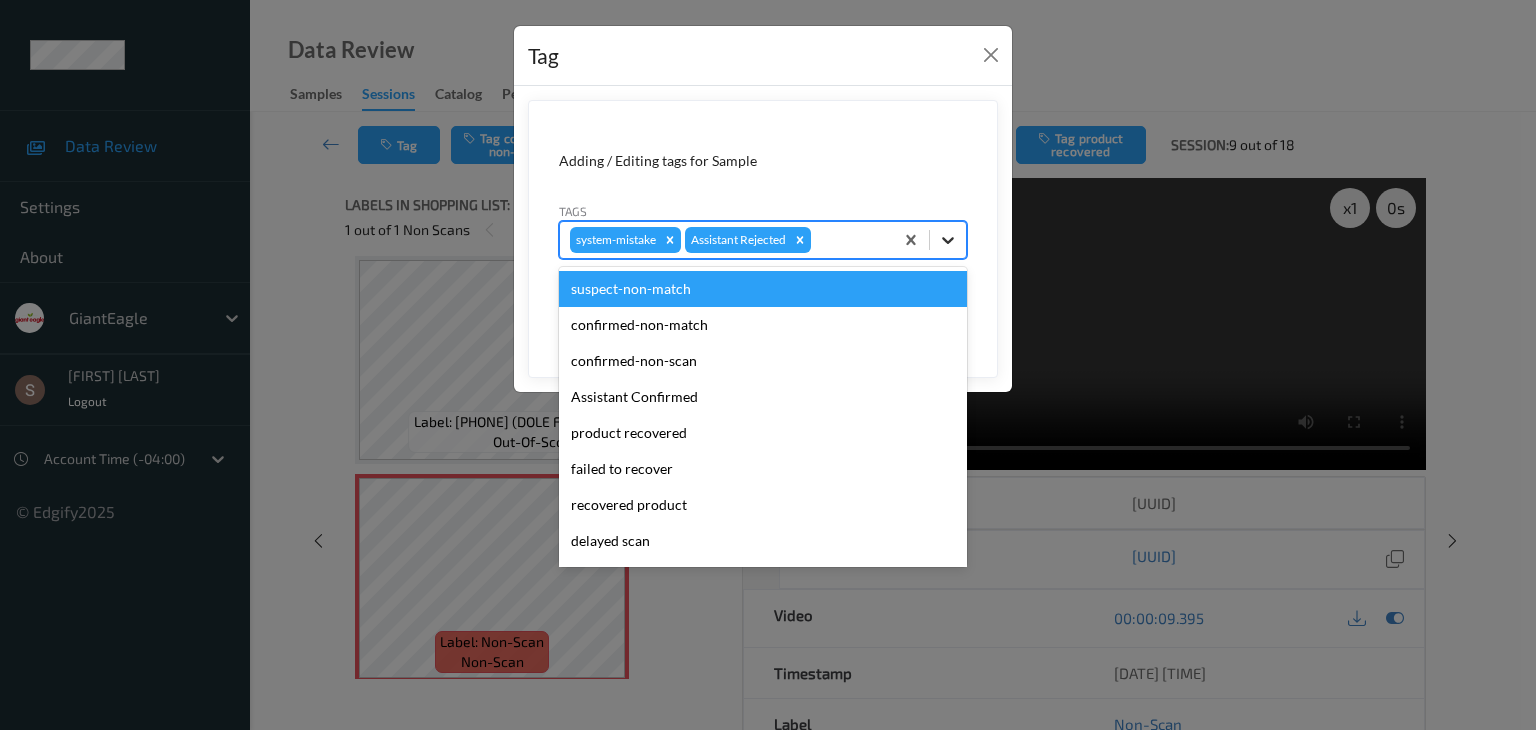 click at bounding box center (948, 240) 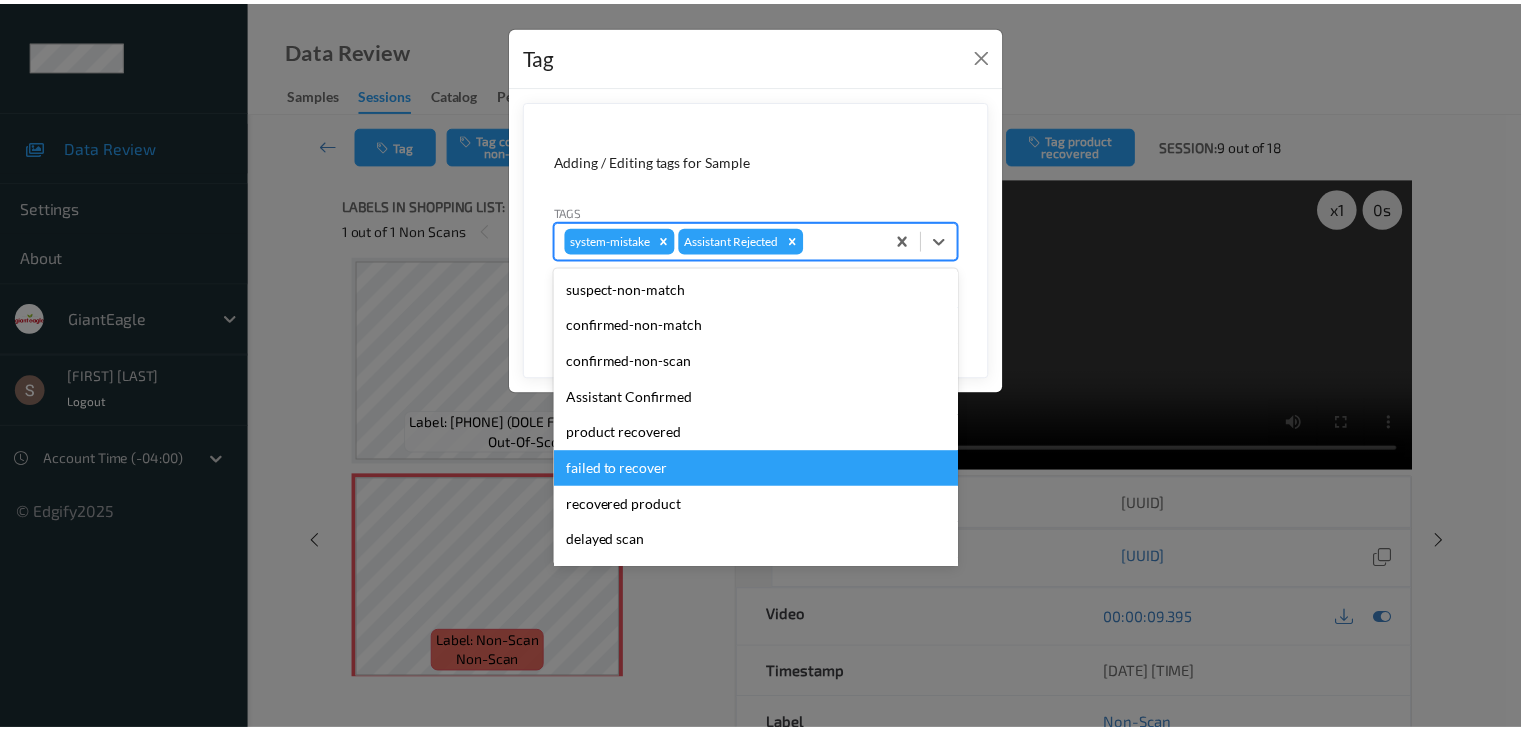 scroll, scrollTop: 104, scrollLeft: 0, axis: vertical 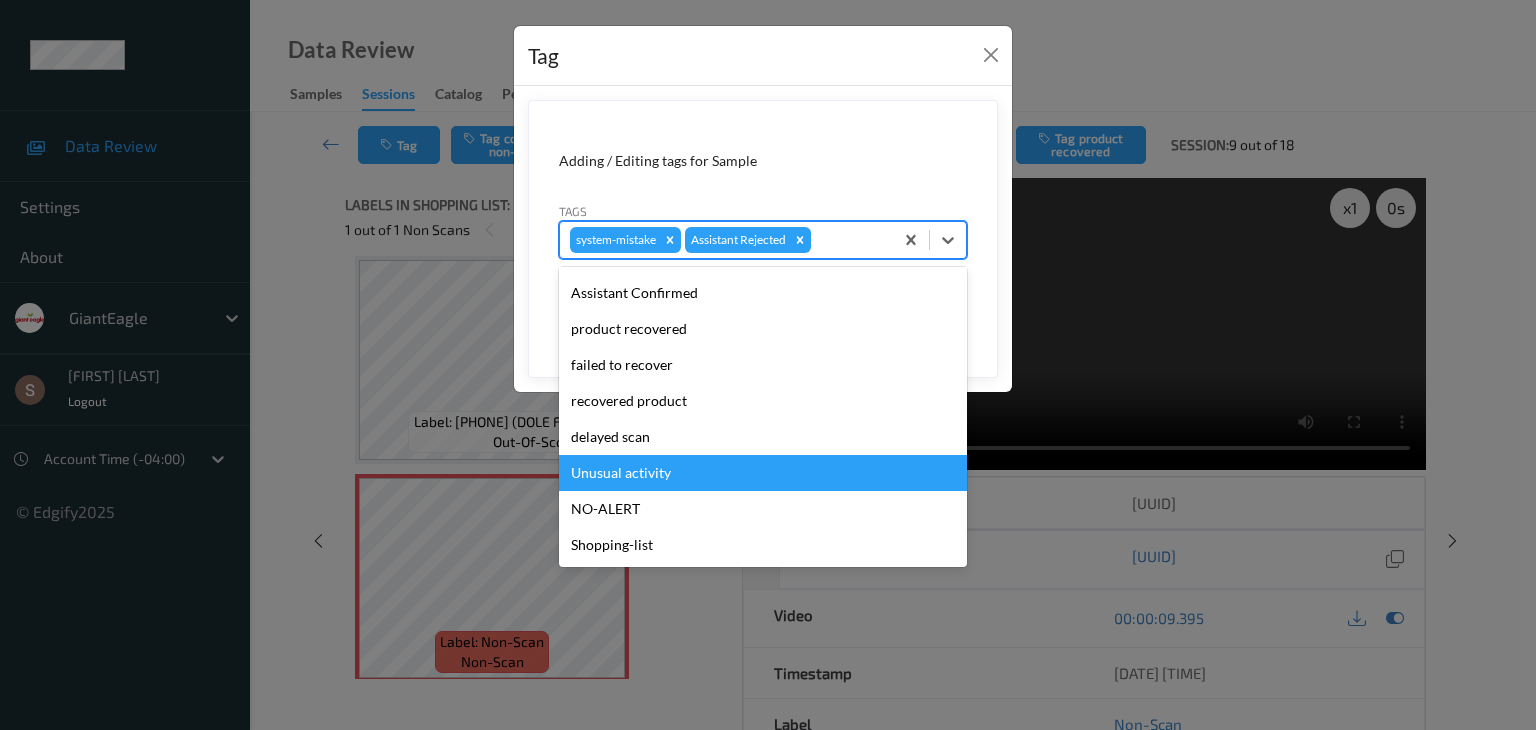 click on "Unusual activity" at bounding box center (763, 473) 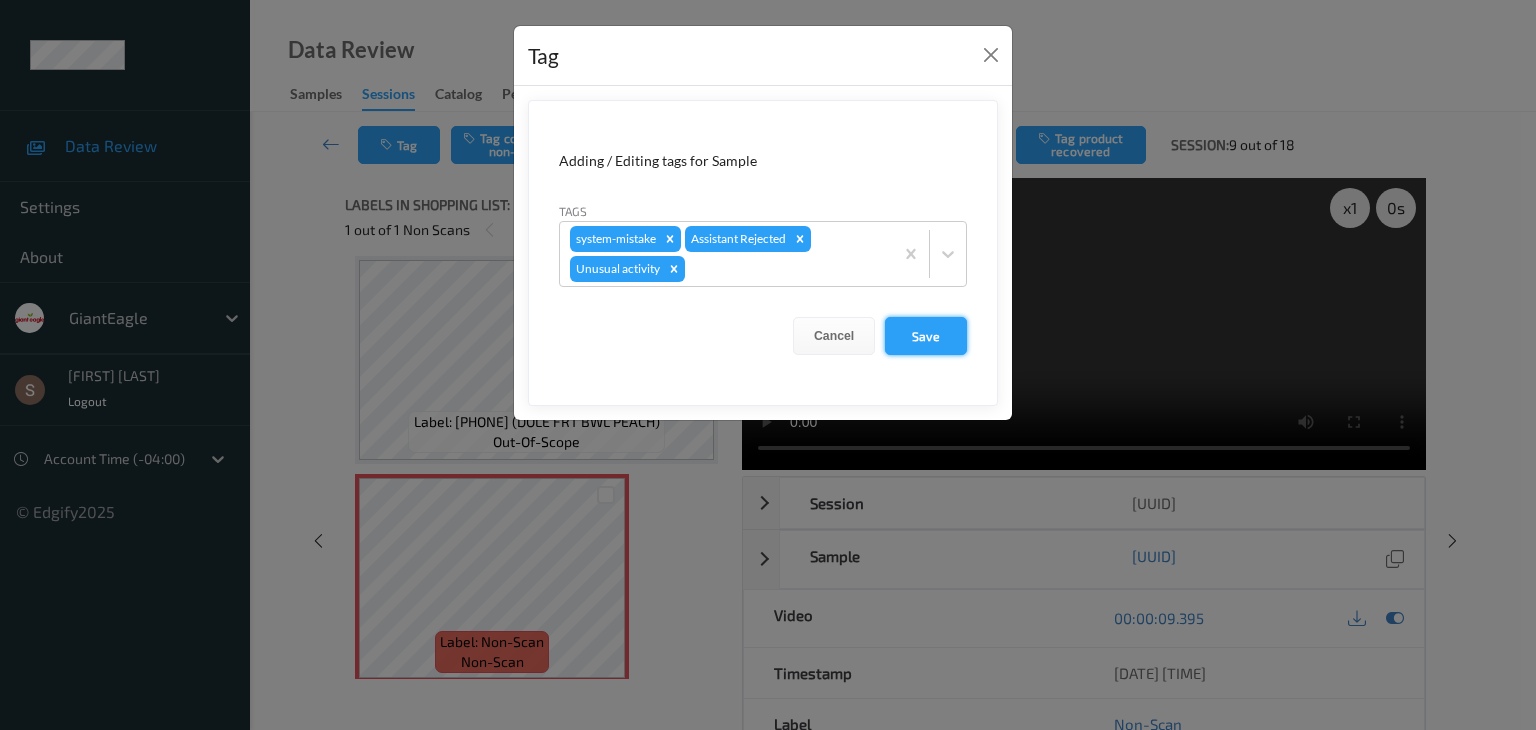 click on "Save" at bounding box center [926, 336] 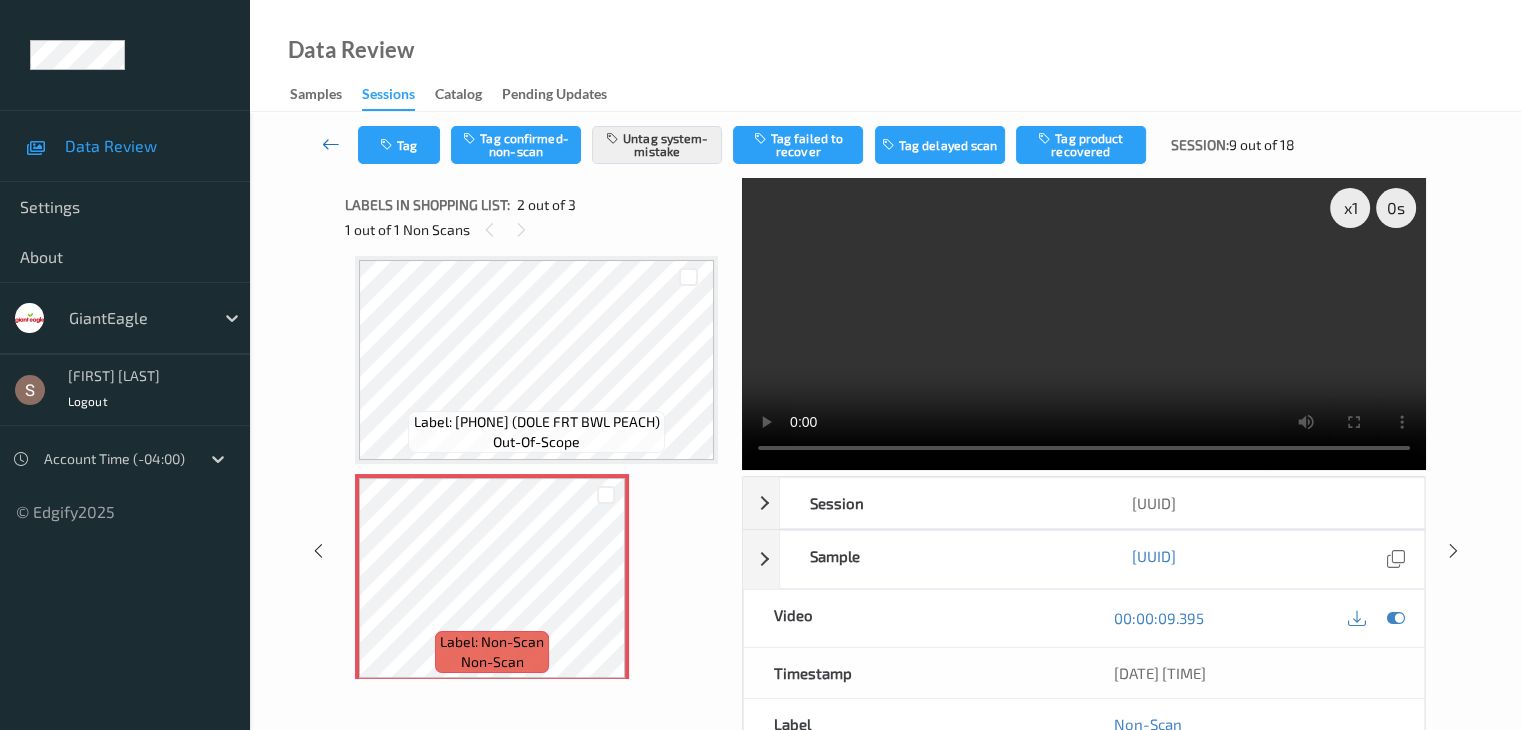 click at bounding box center (331, 144) 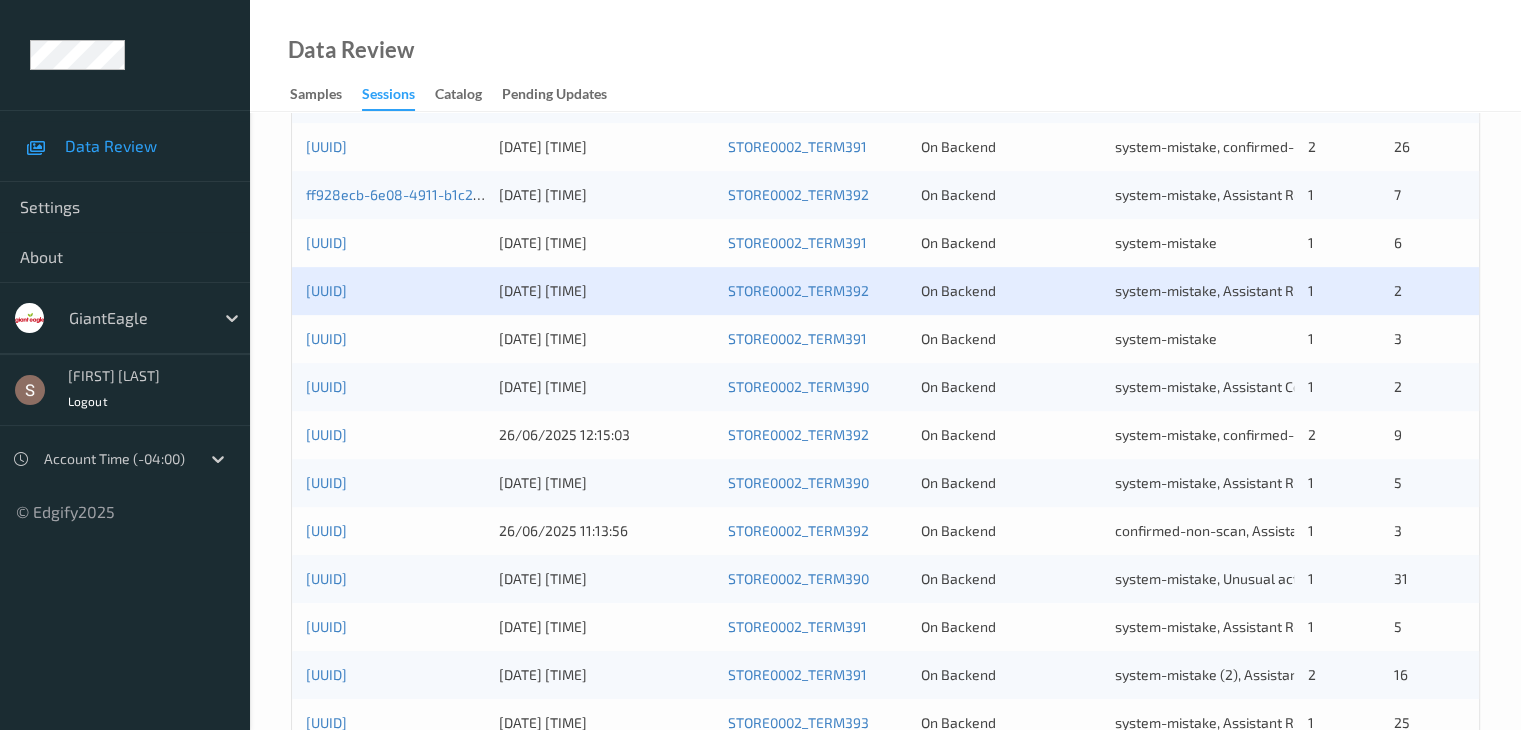 scroll, scrollTop: 739, scrollLeft: 0, axis: vertical 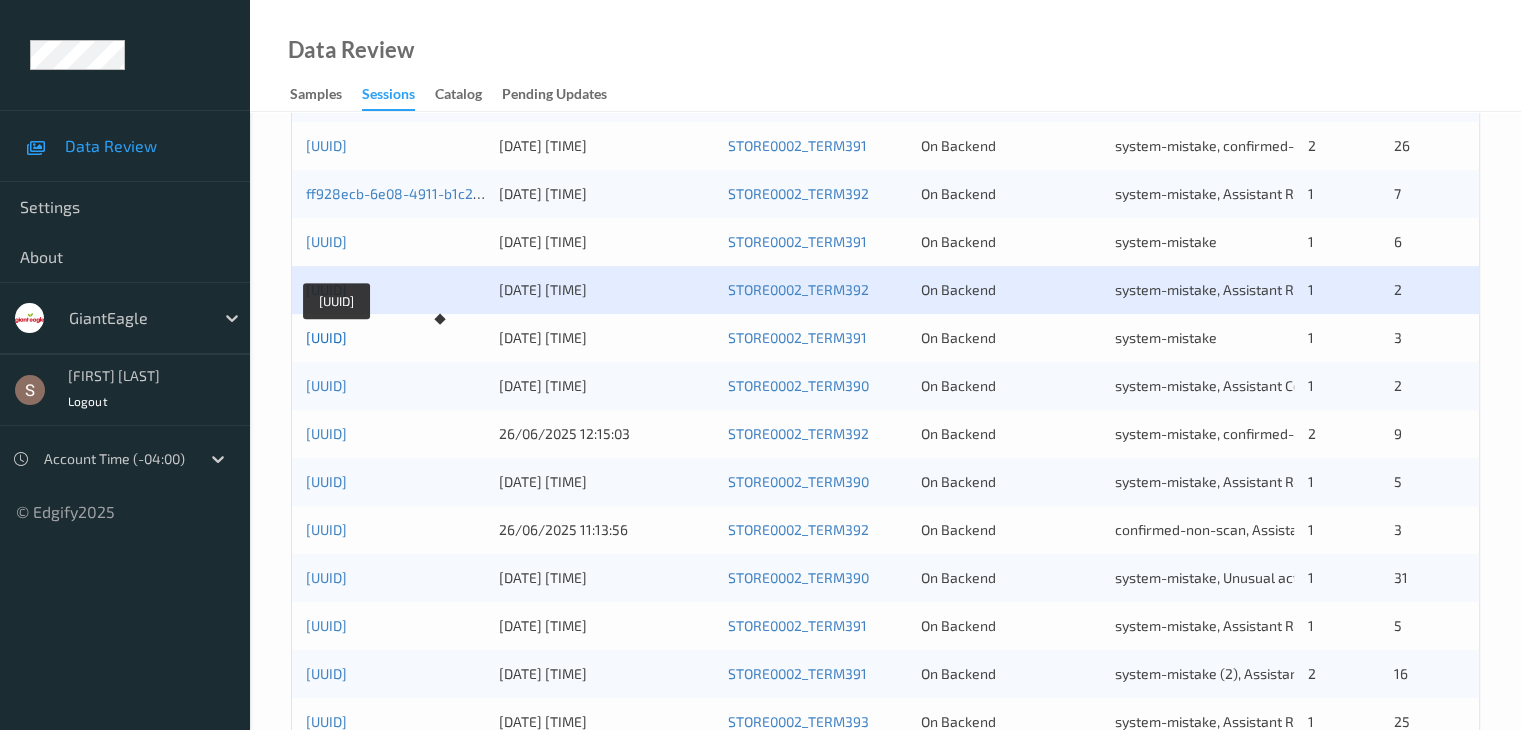 click on "[UUID]" at bounding box center [326, 337] 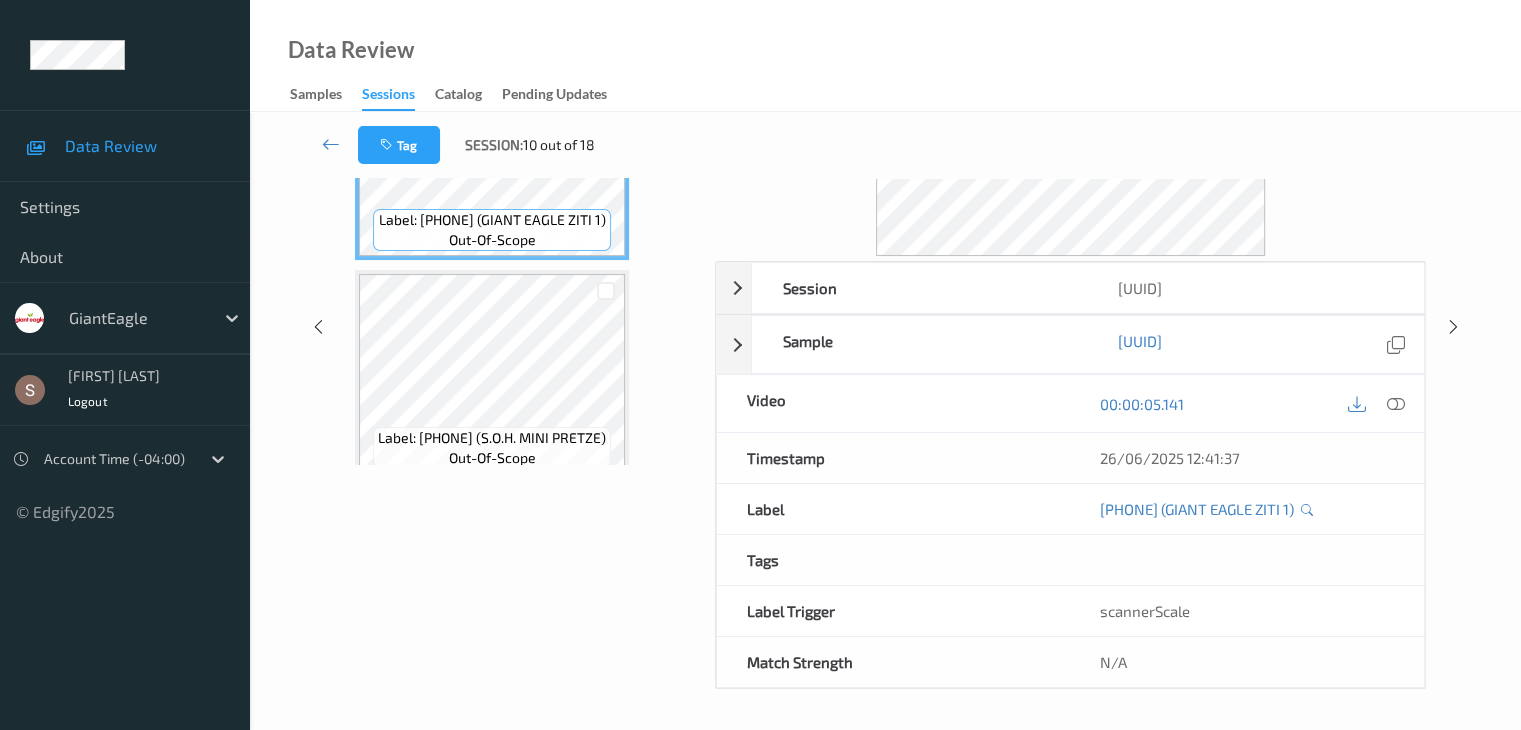 scroll, scrollTop: 0, scrollLeft: 0, axis: both 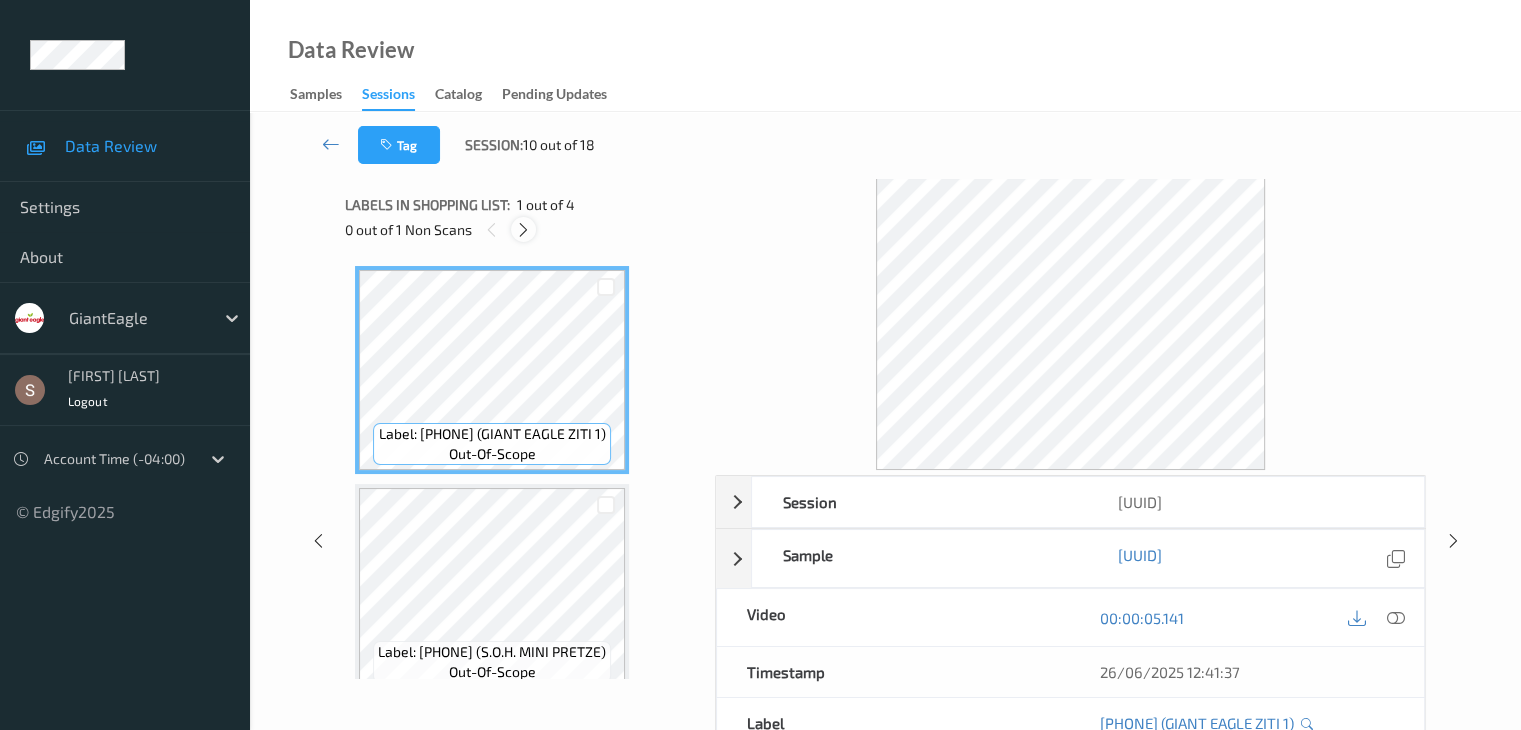 click at bounding box center (523, 230) 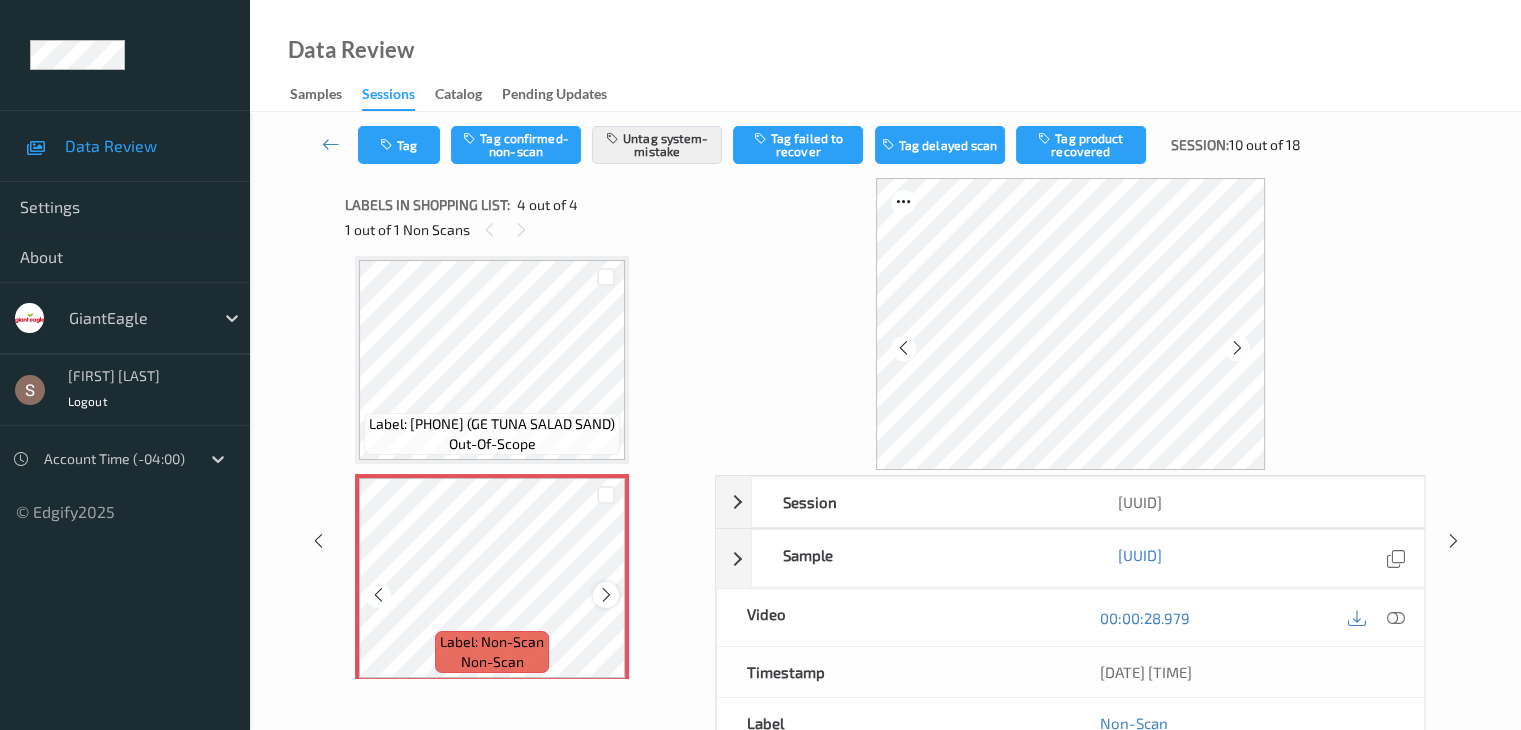 click at bounding box center [606, 595] 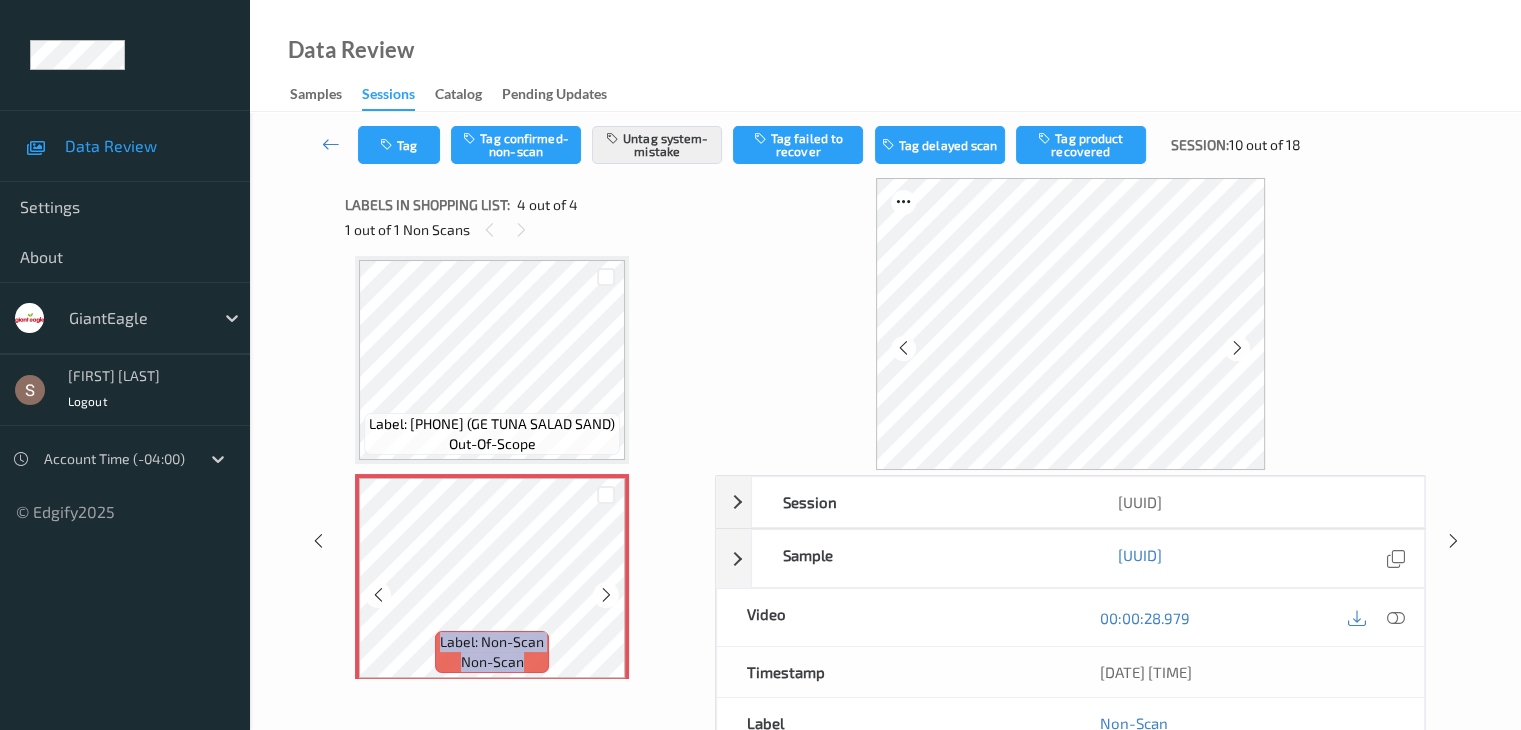 click at bounding box center [606, 595] 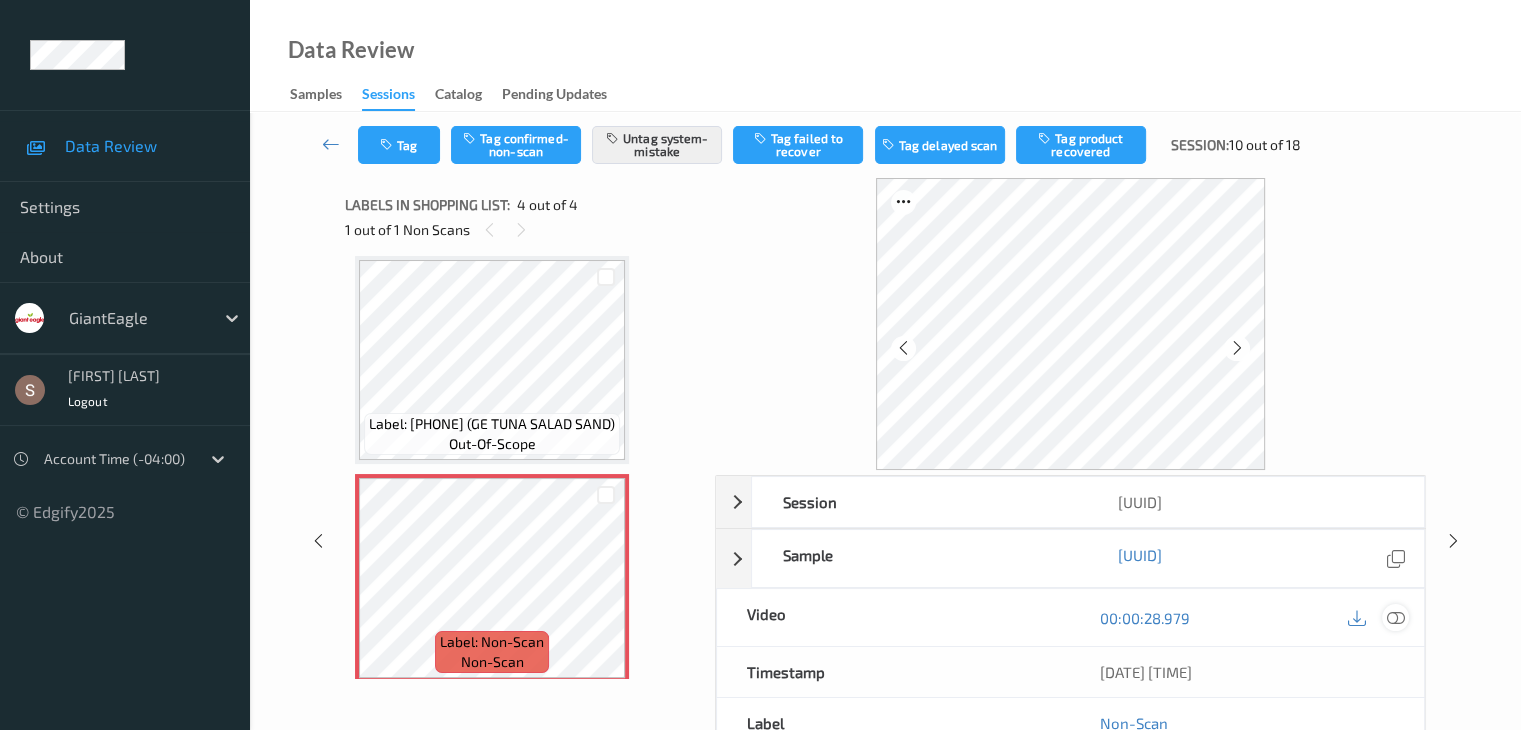 click at bounding box center (1395, 618) 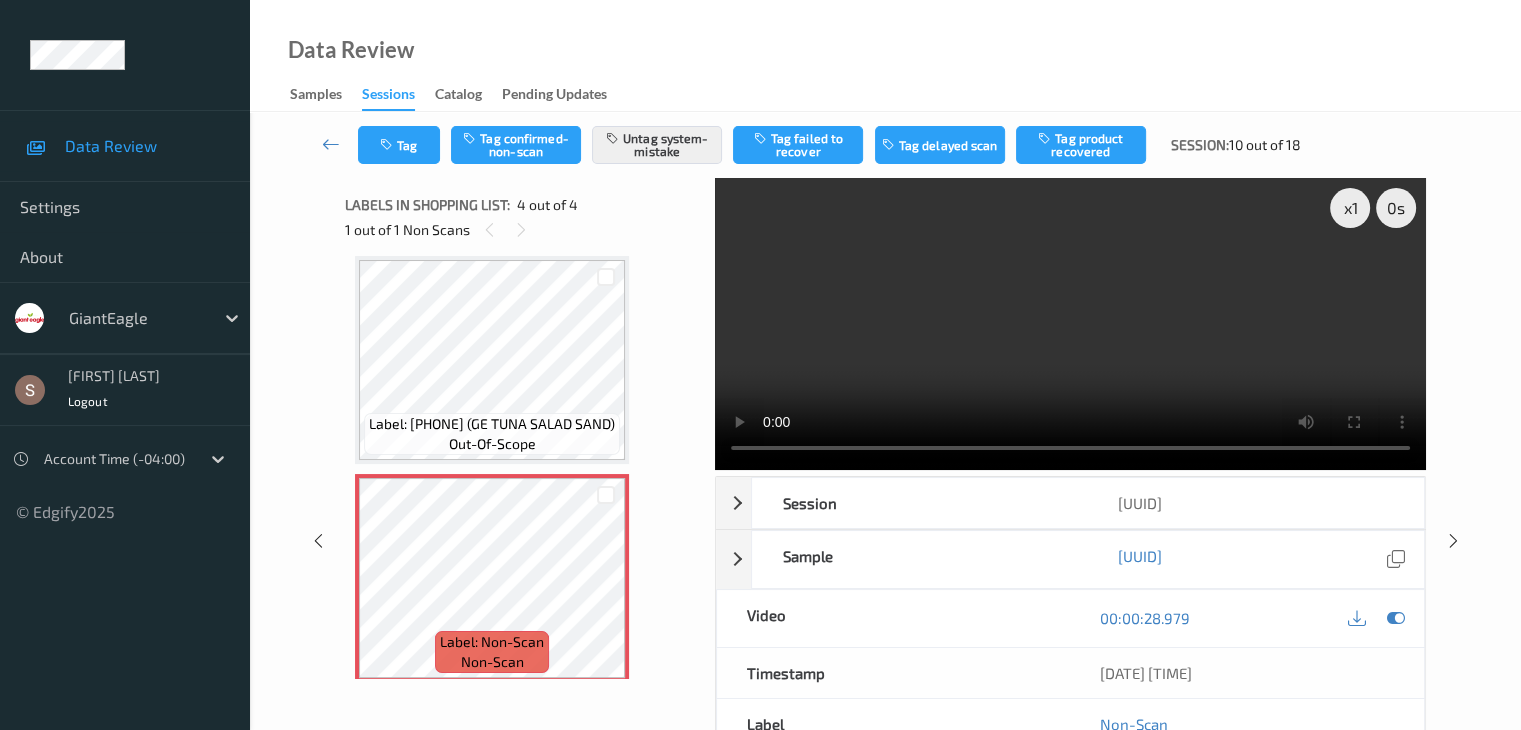 click at bounding box center (1070, 324) 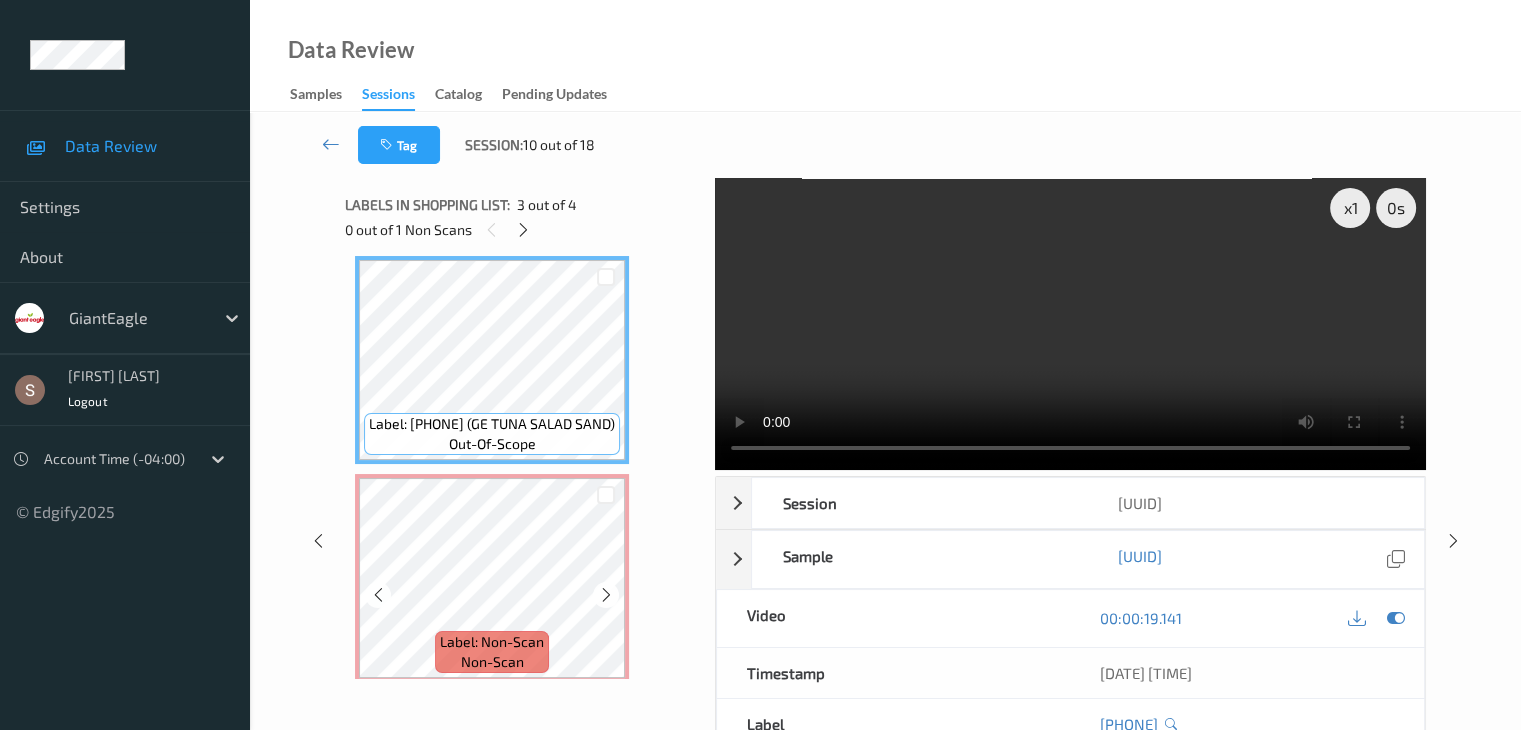 scroll, scrollTop: 459, scrollLeft: 0, axis: vertical 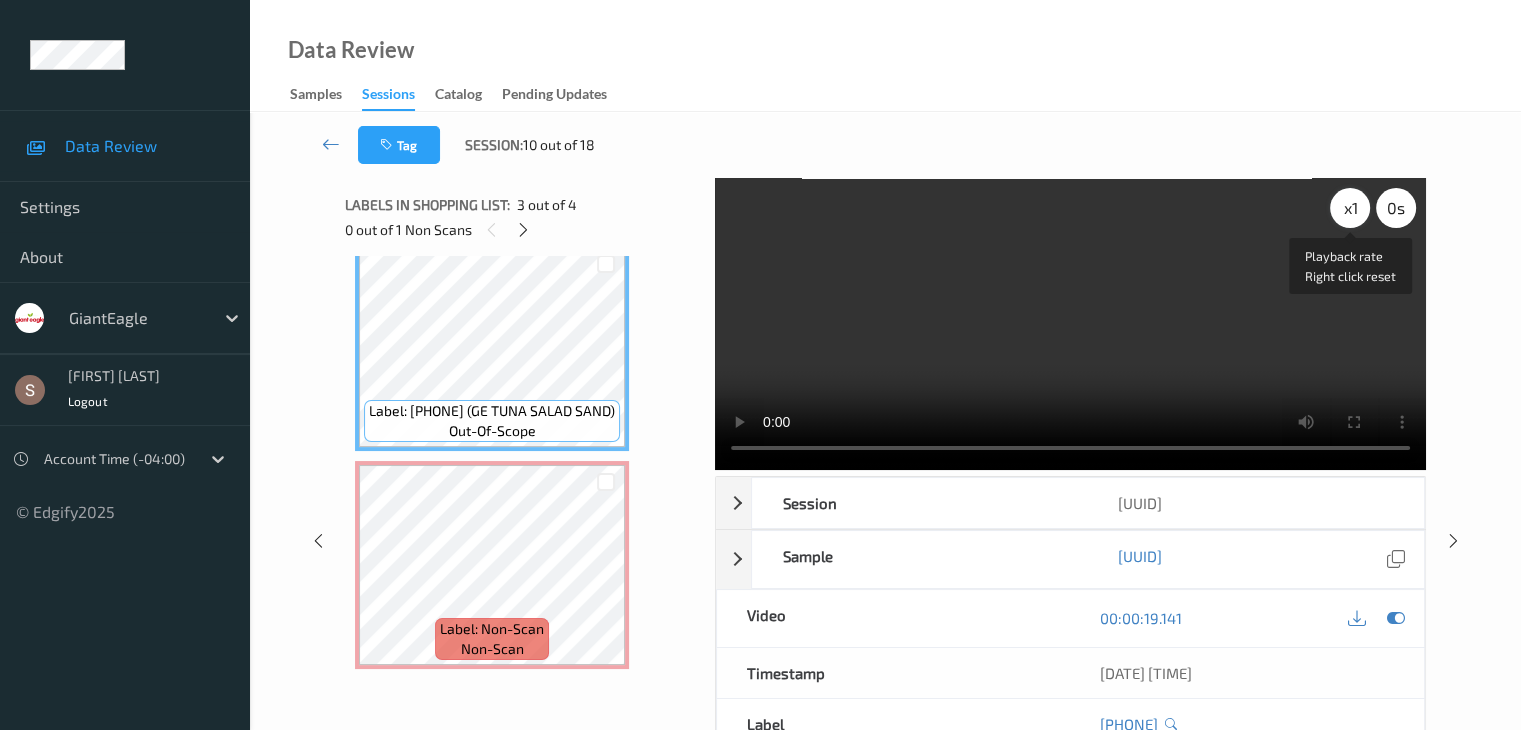 click on "x 1" at bounding box center (1350, 208) 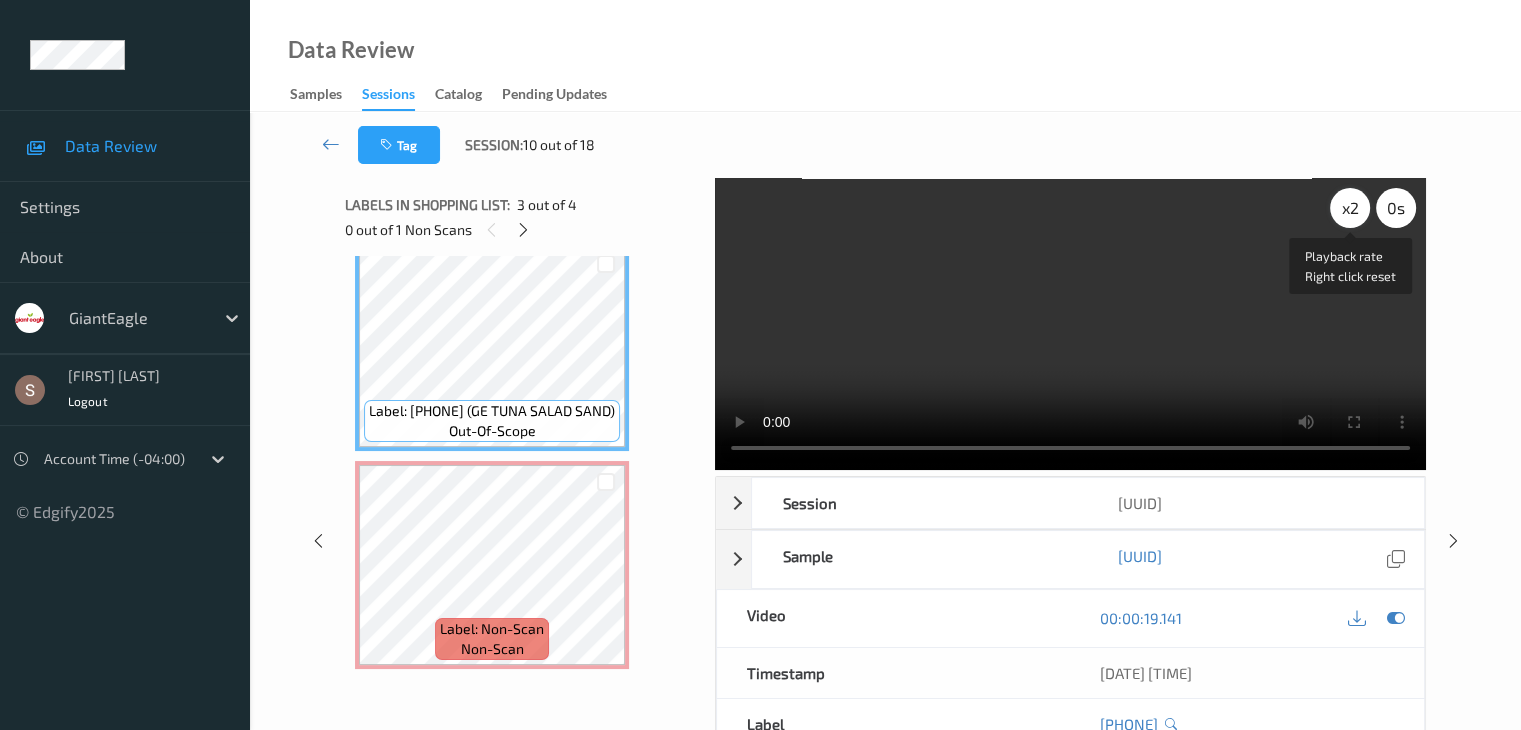 click on "x 2" at bounding box center (1350, 208) 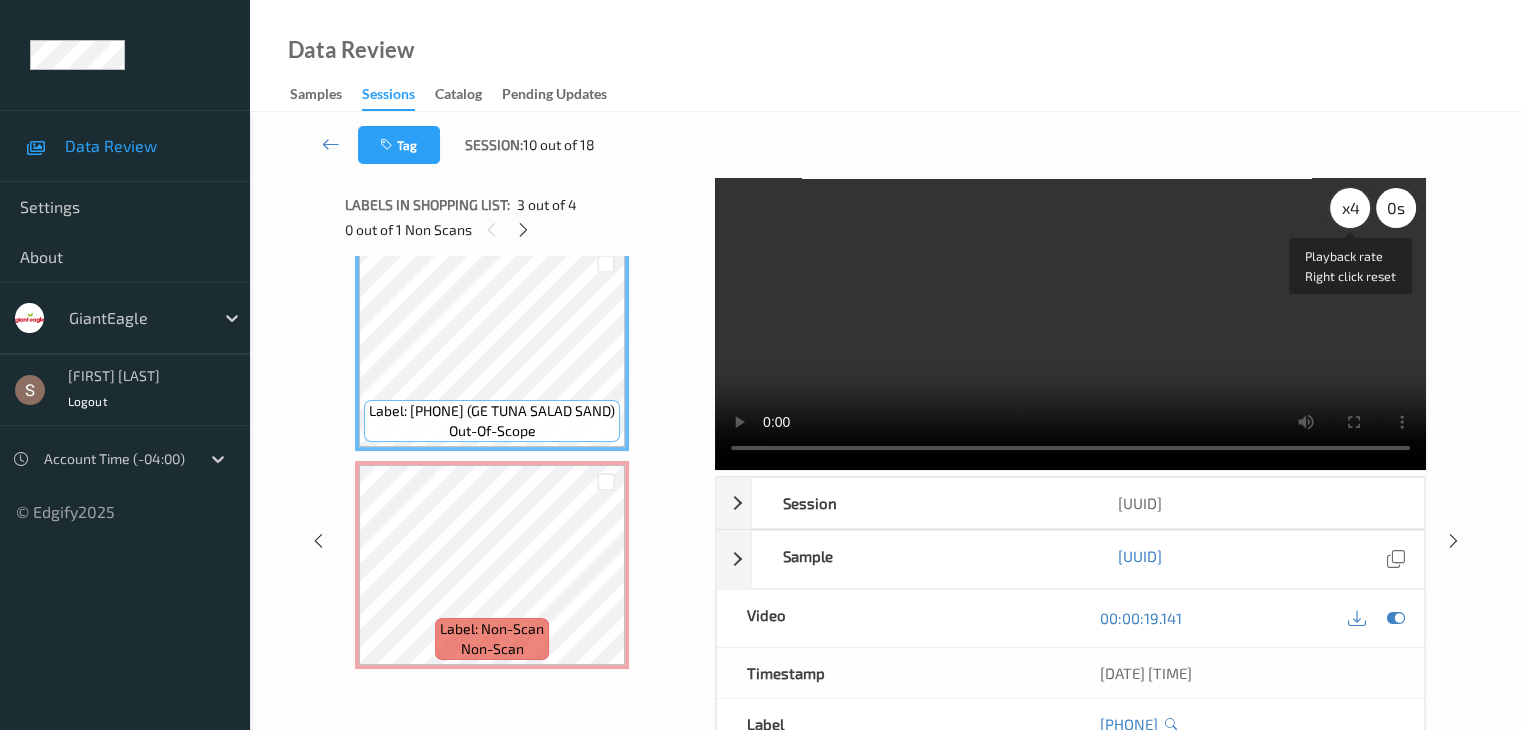 click on "x 4" at bounding box center (1350, 208) 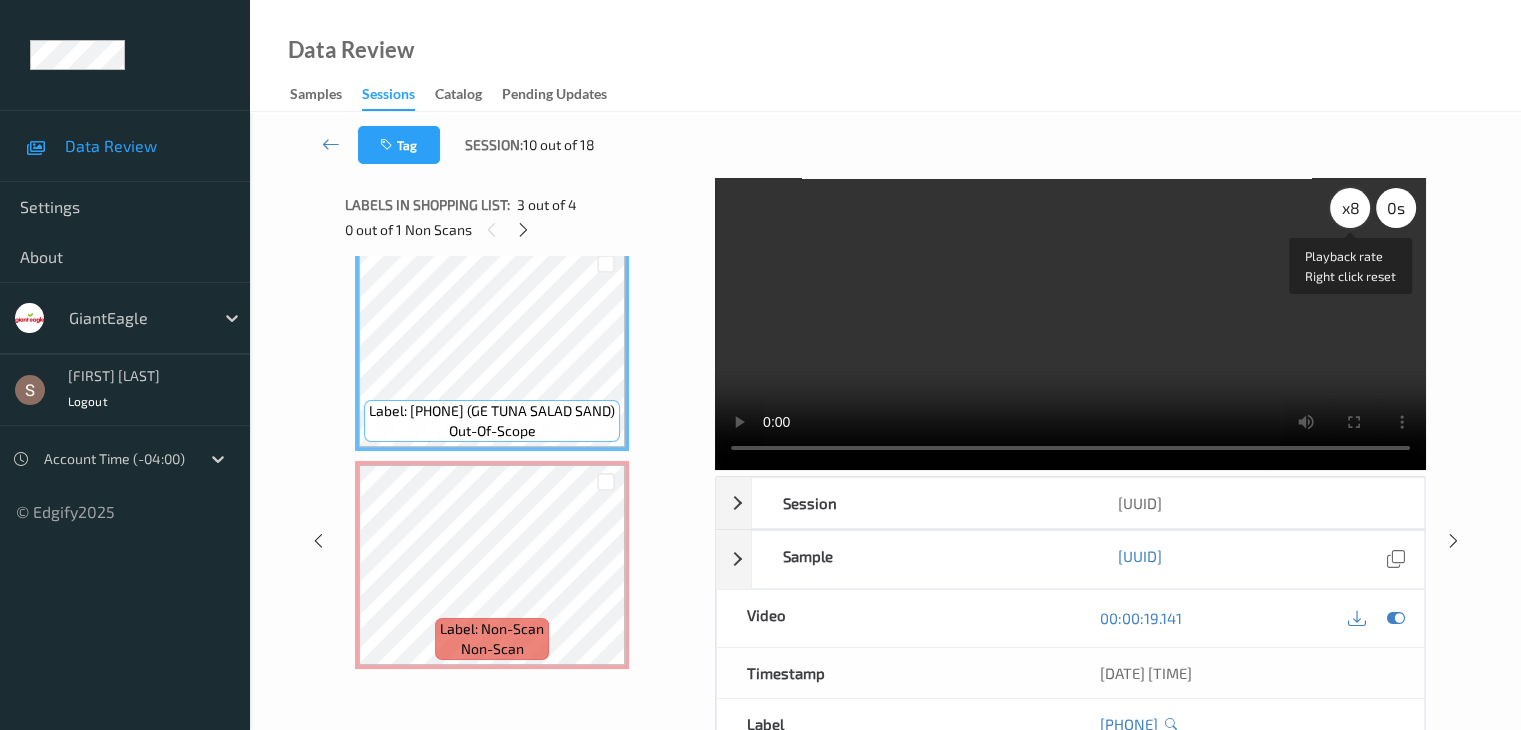 click on "x 8" at bounding box center (1350, 208) 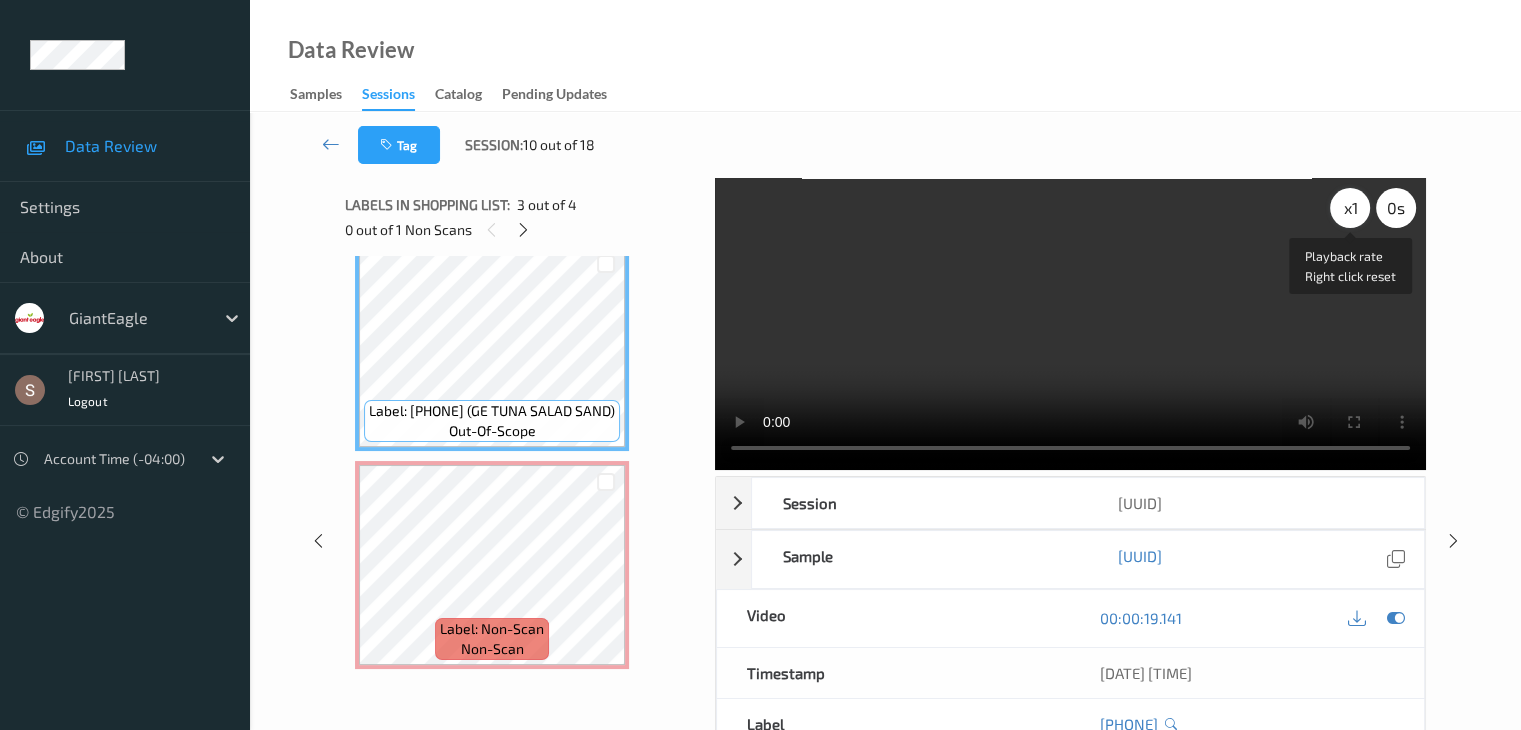 click on "x 1" at bounding box center (1350, 208) 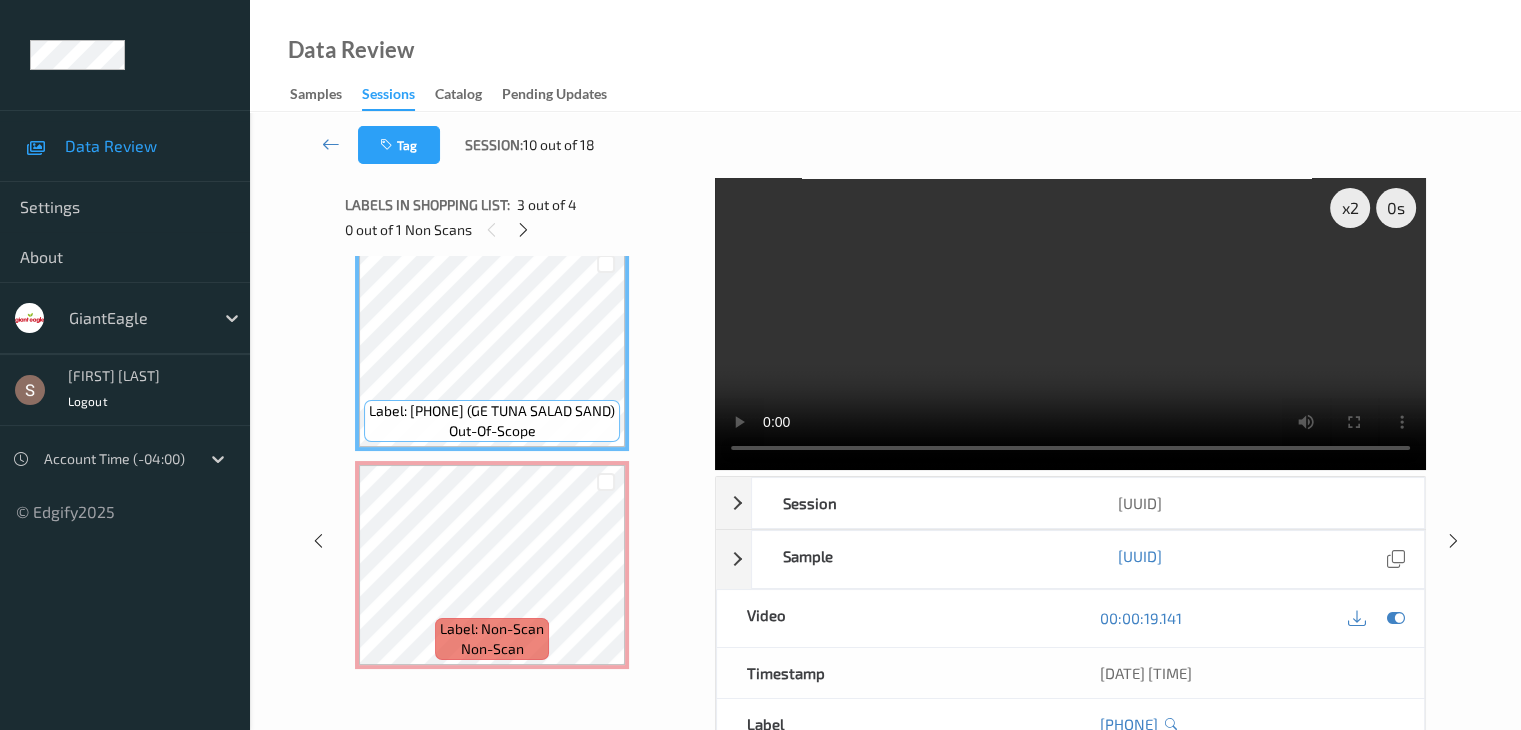 click at bounding box center (1070, 324) 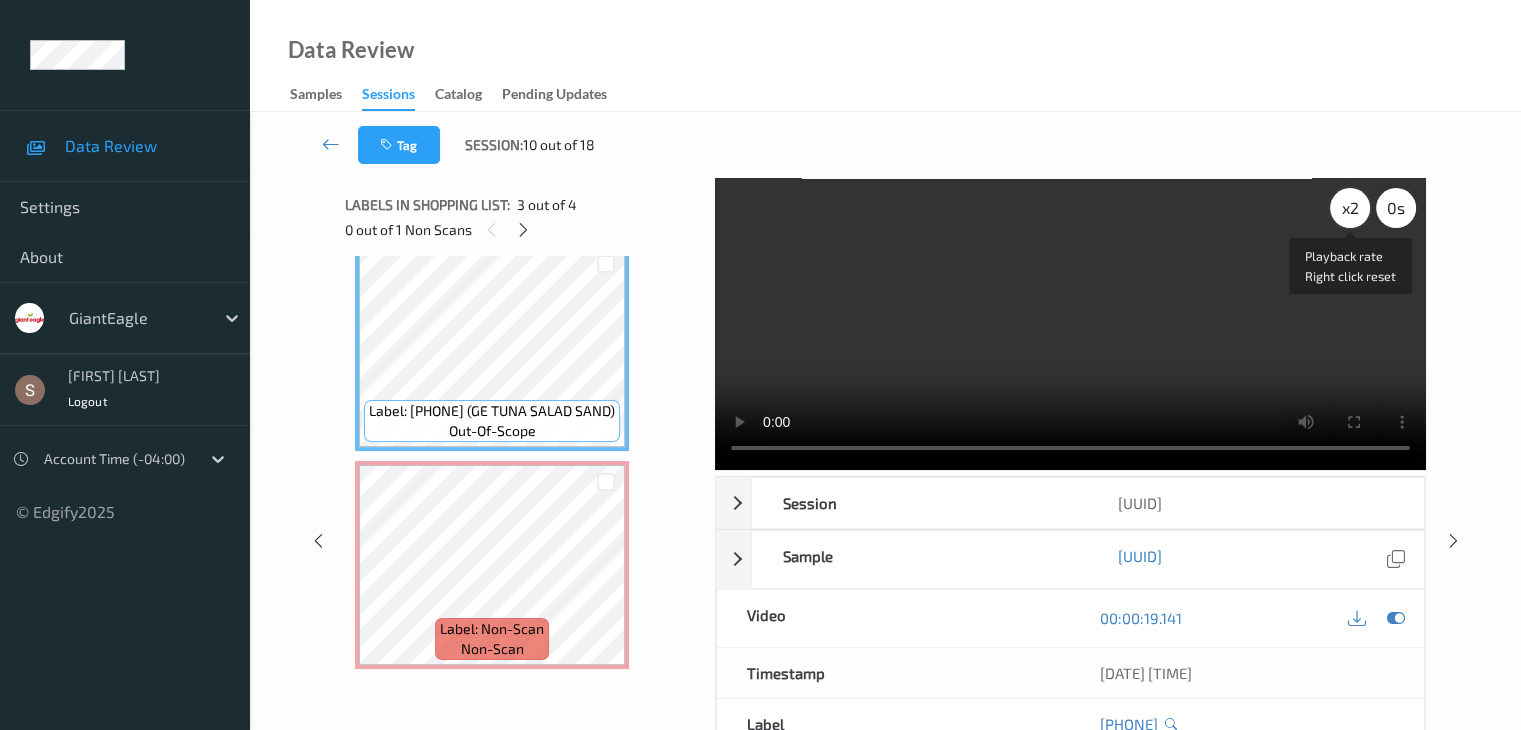 click on "x 2" at bounding box center [1350, 208] 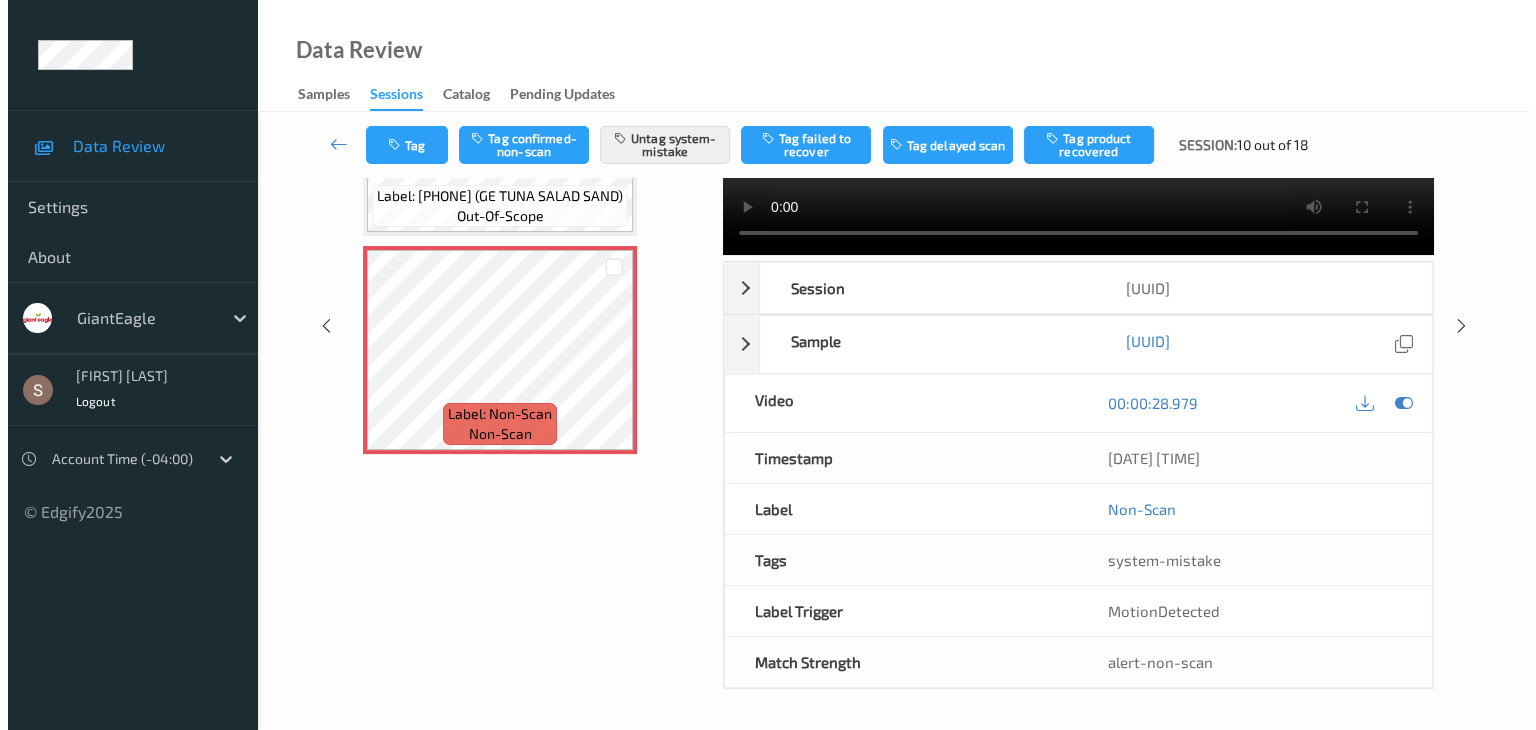 scroll, scrollTop: 0, scrollLeft: 0, axis: both 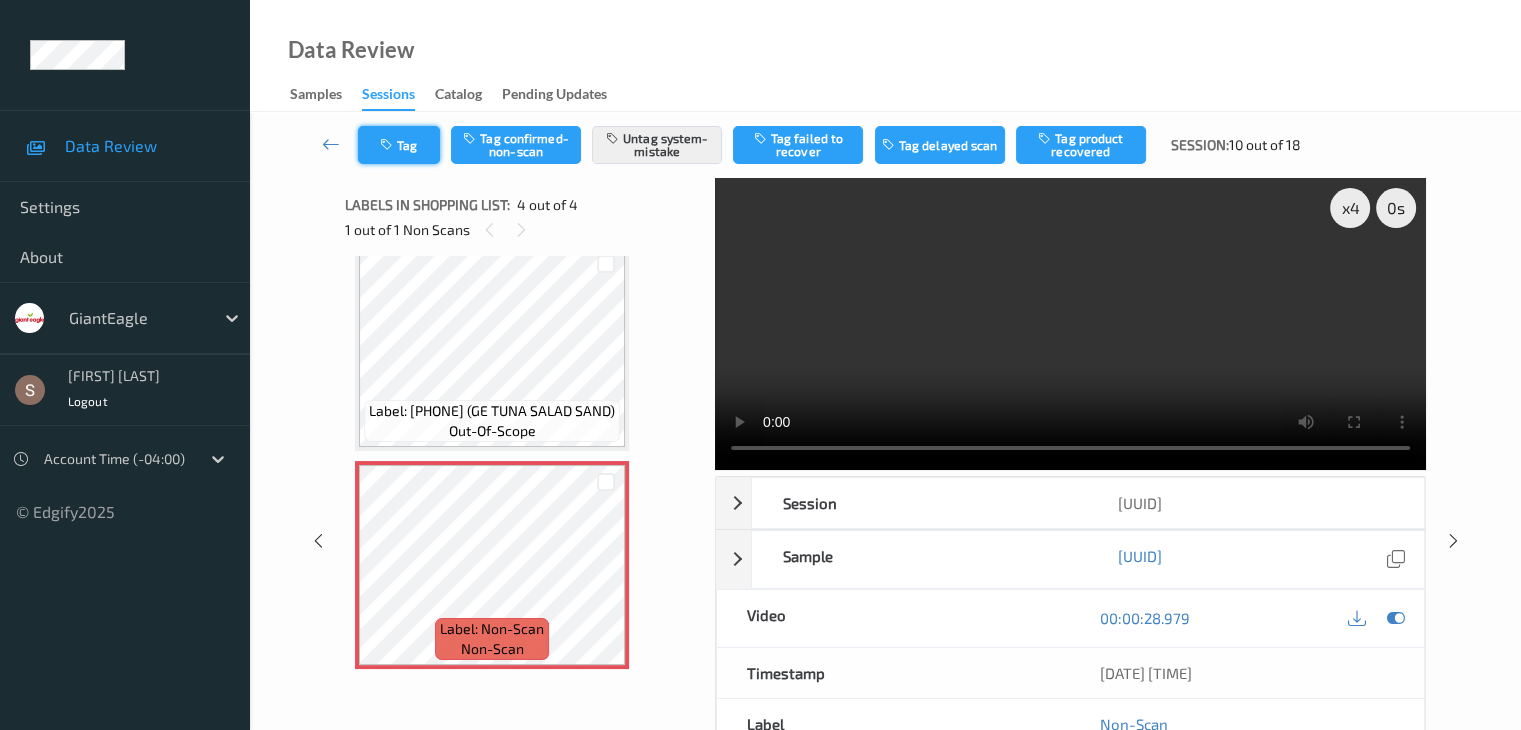 click on "Tag" at bounding box center [399, 145] 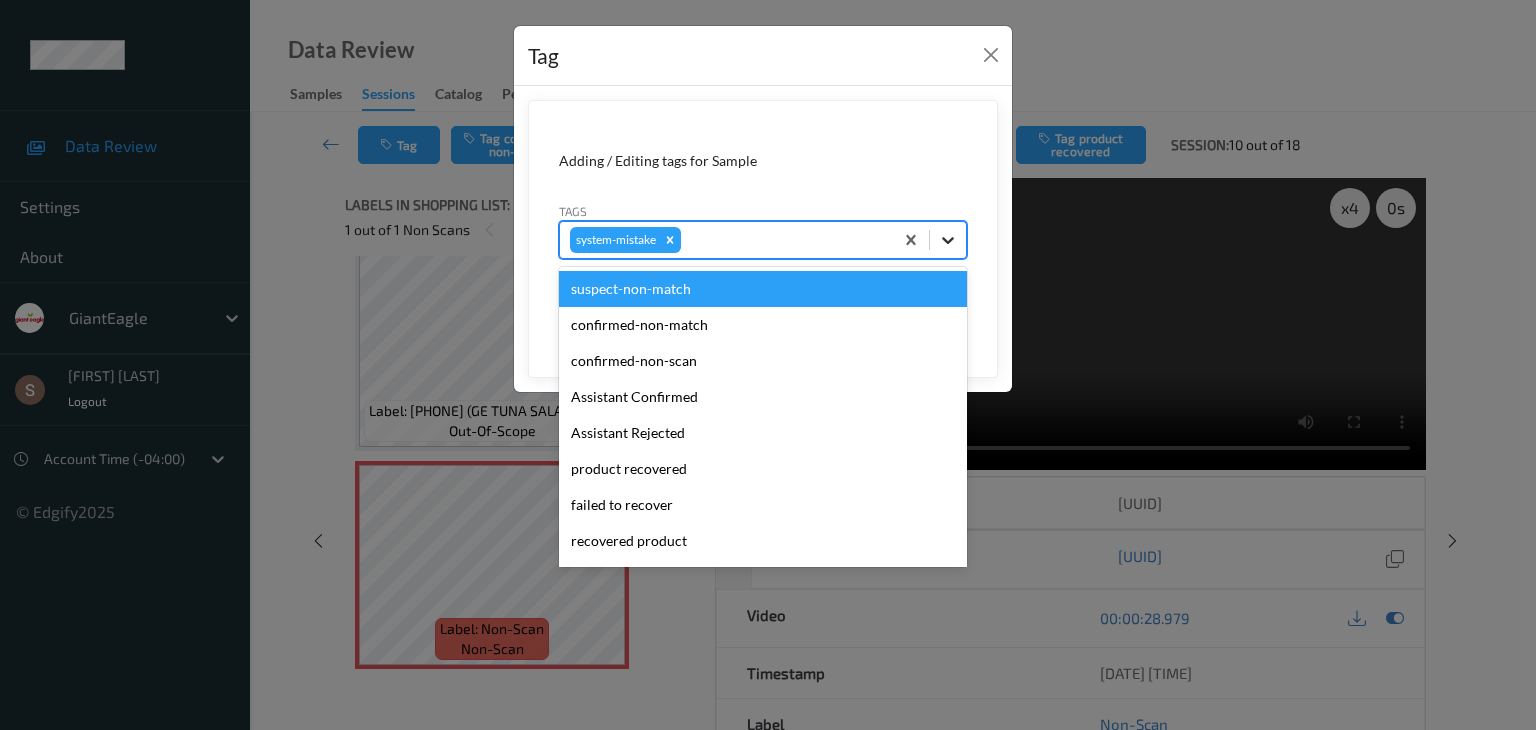 click at bounding box center [911, 240] 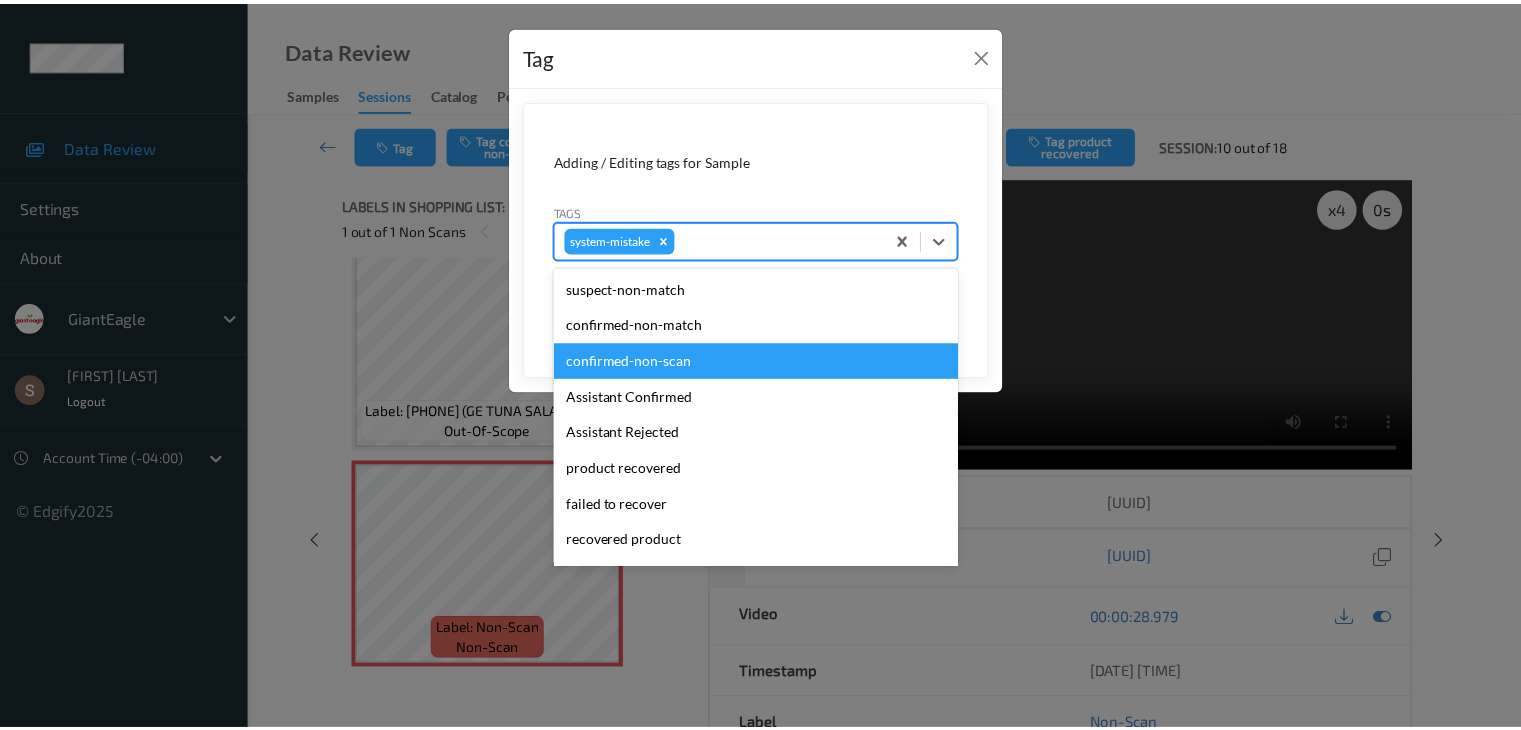 scroll, scrollTop: 140, scrollLeft: 0, axis: vertical 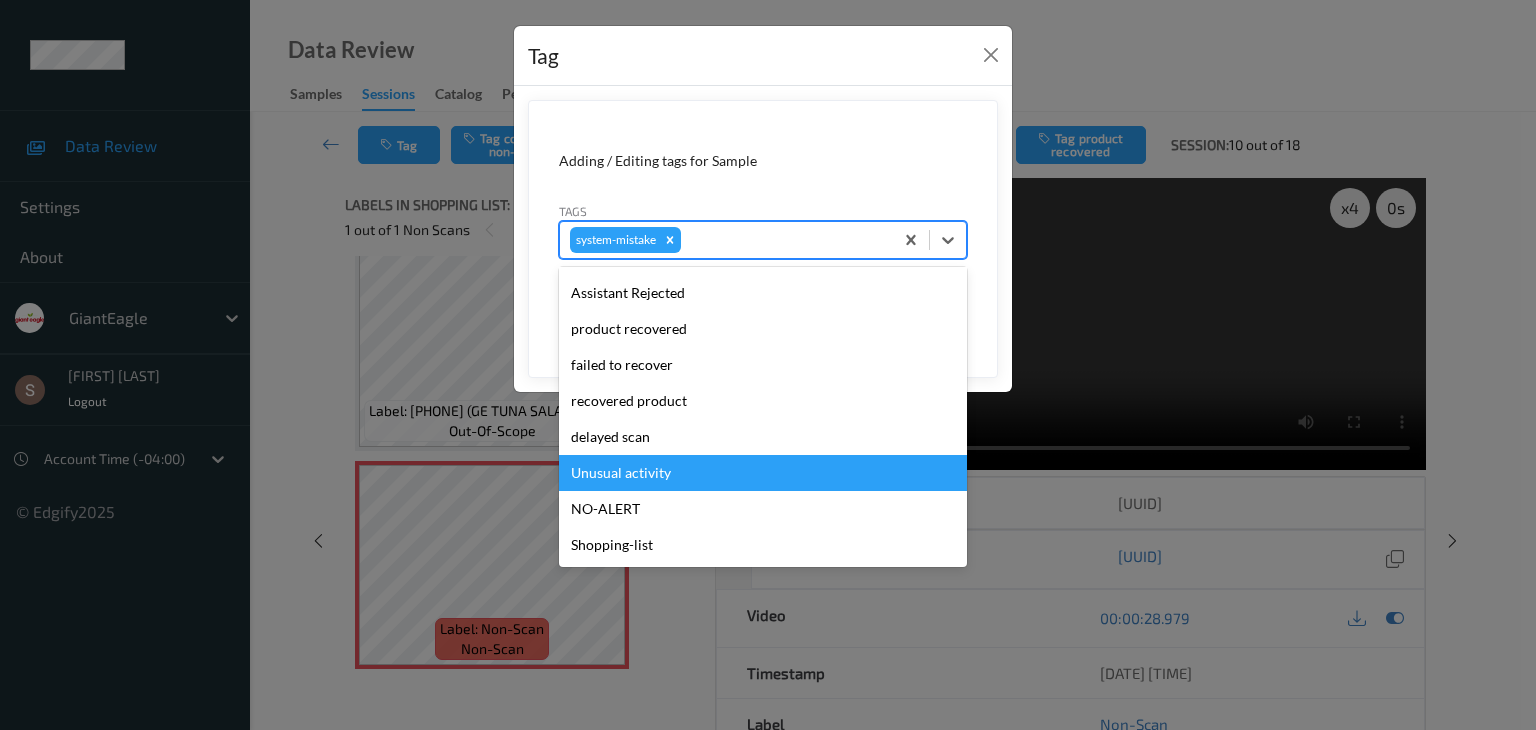click on "Unusual activity" at bounding box center [763, 473] 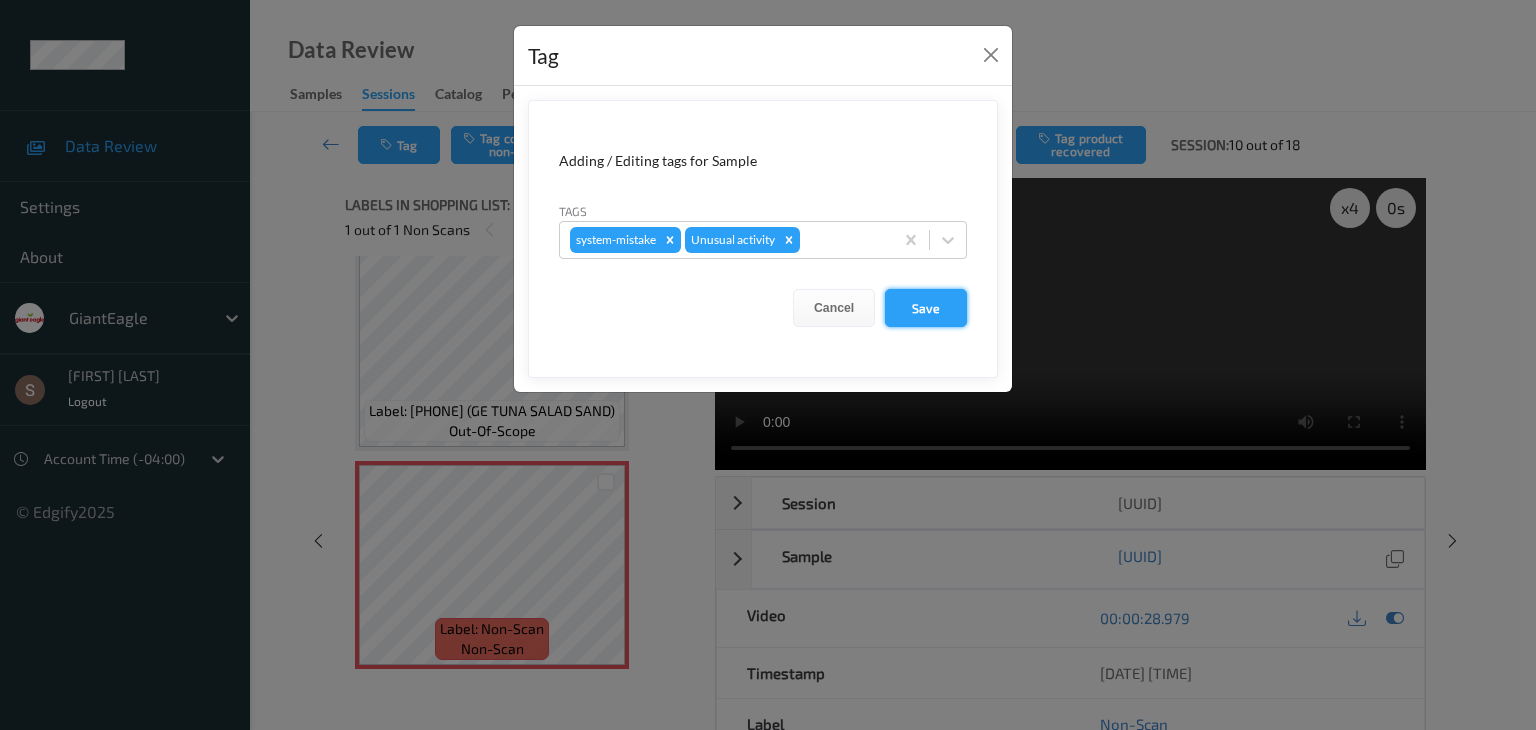 click on "Save" at bounding box center (926, 308) 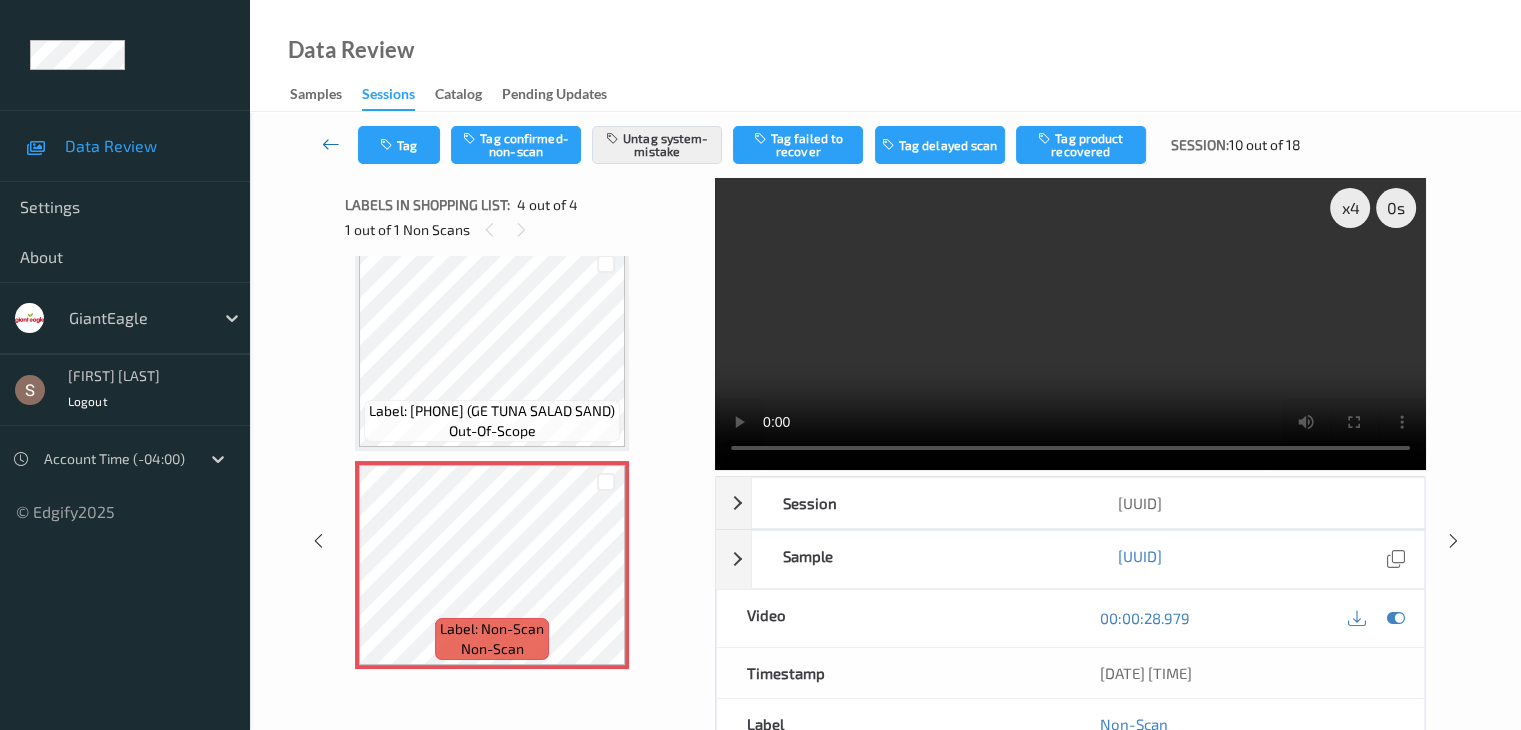 click at bounding box center (331, 144) 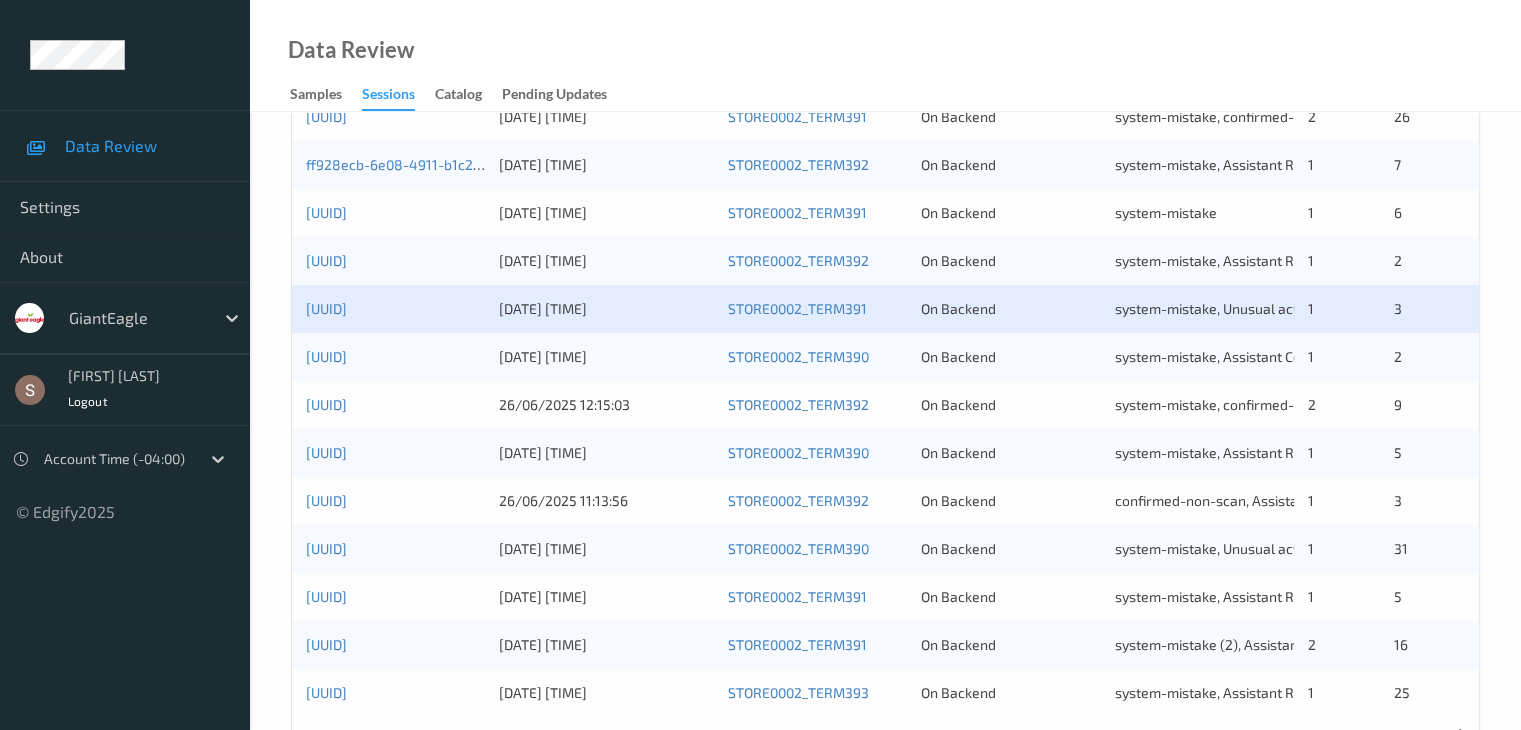 scroll, scrollTop: 836, scrollLeft: 0, axis: vertical 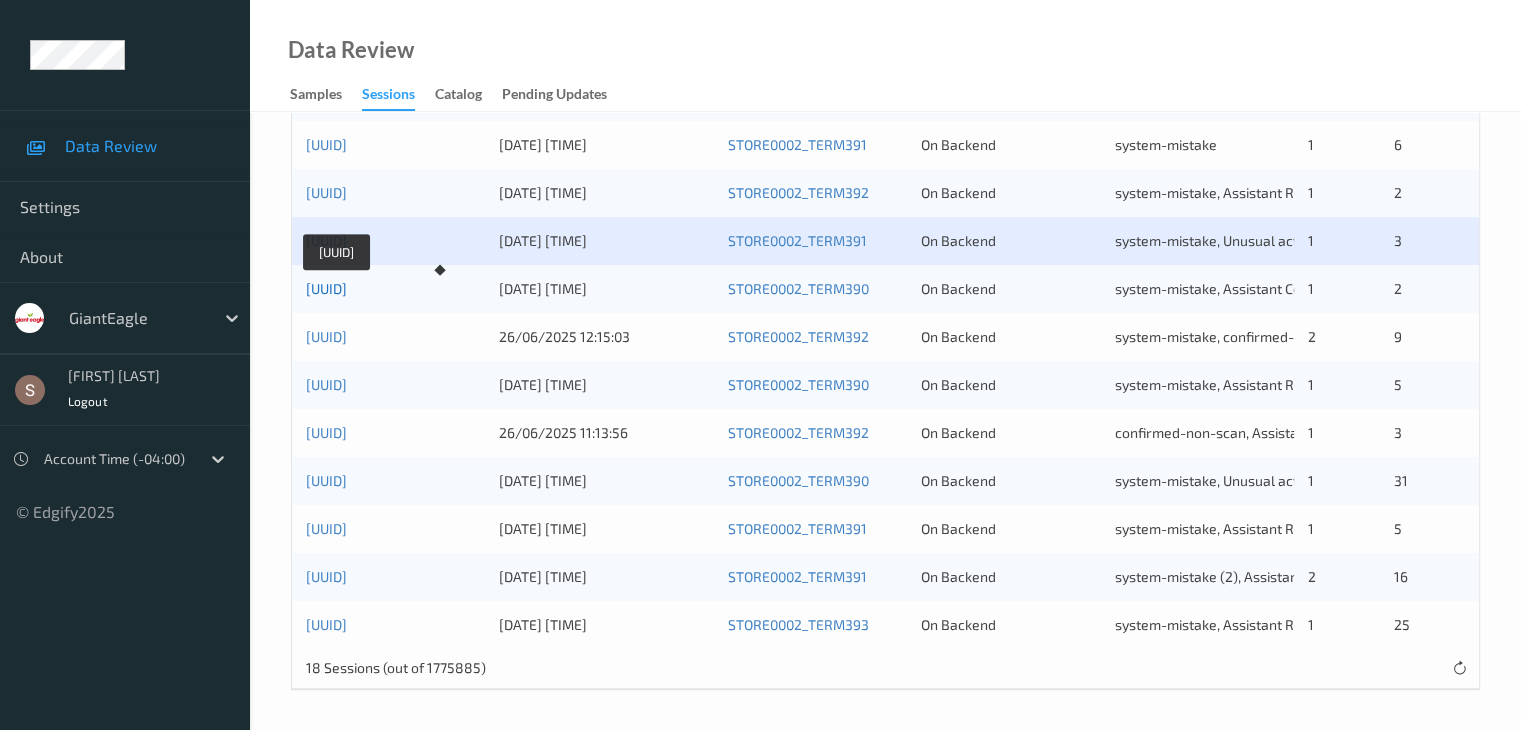 click on "[UUID]" at bounding box center (326, 288) 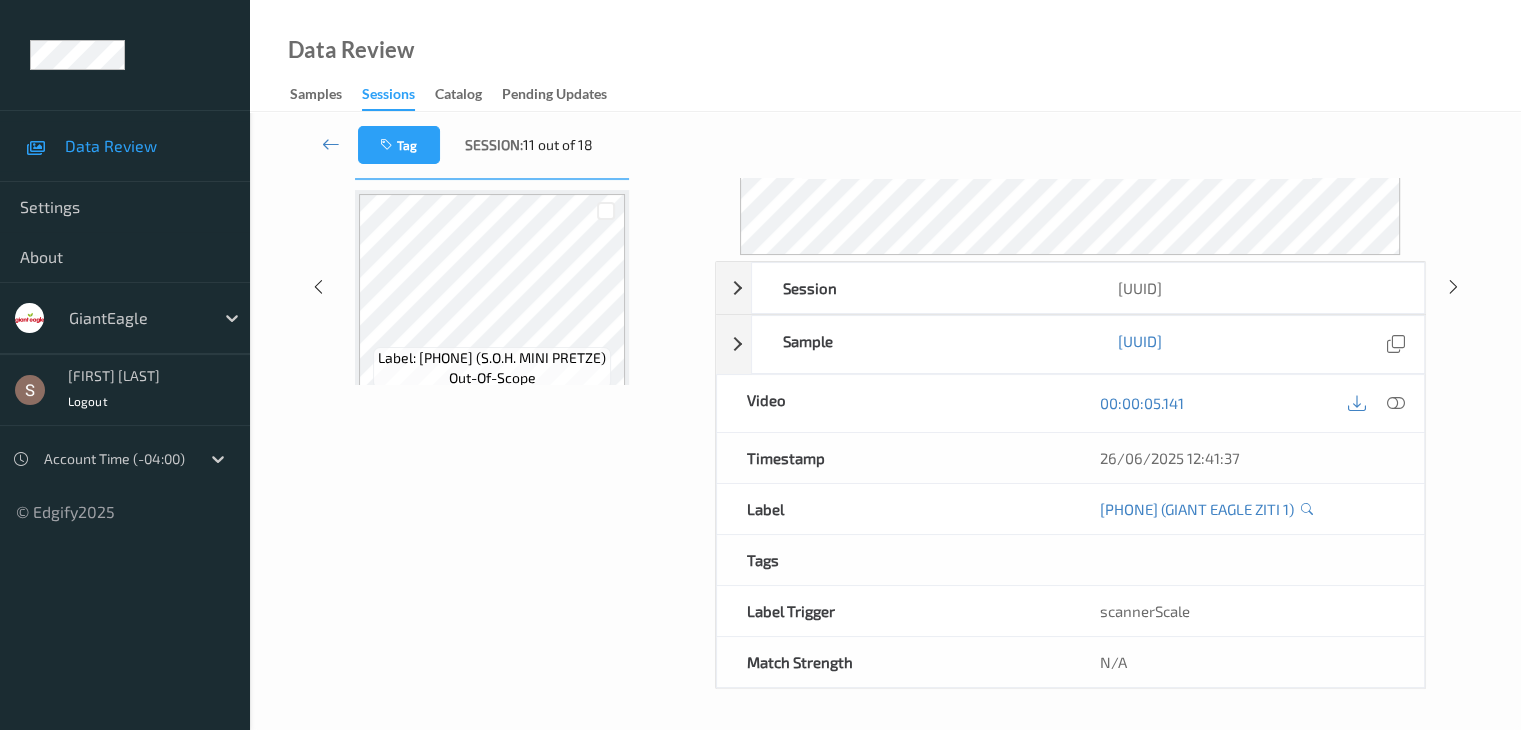 scroll, scrollTop: 0, scrollLeft: 0, axis: both 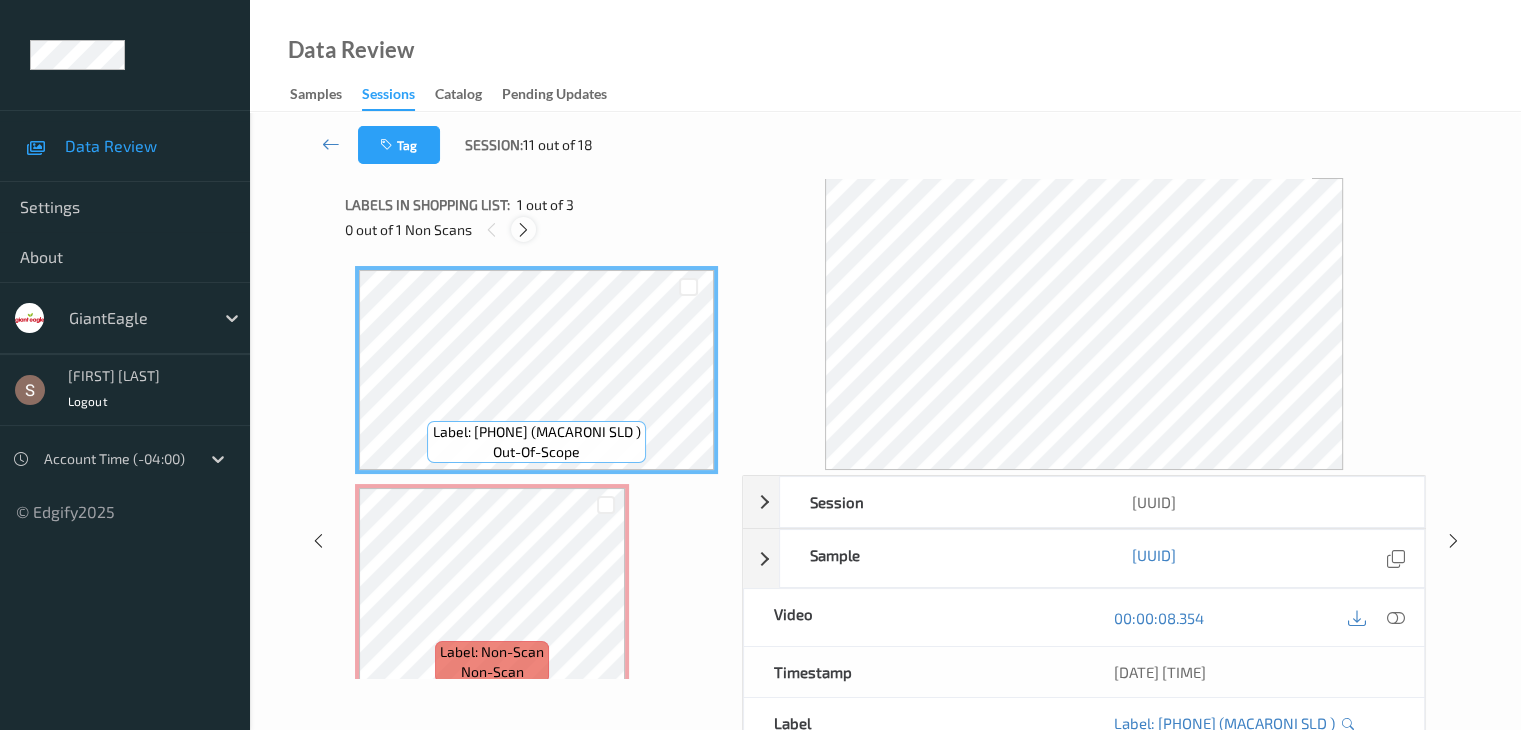 click at bounding box center (523, 230) 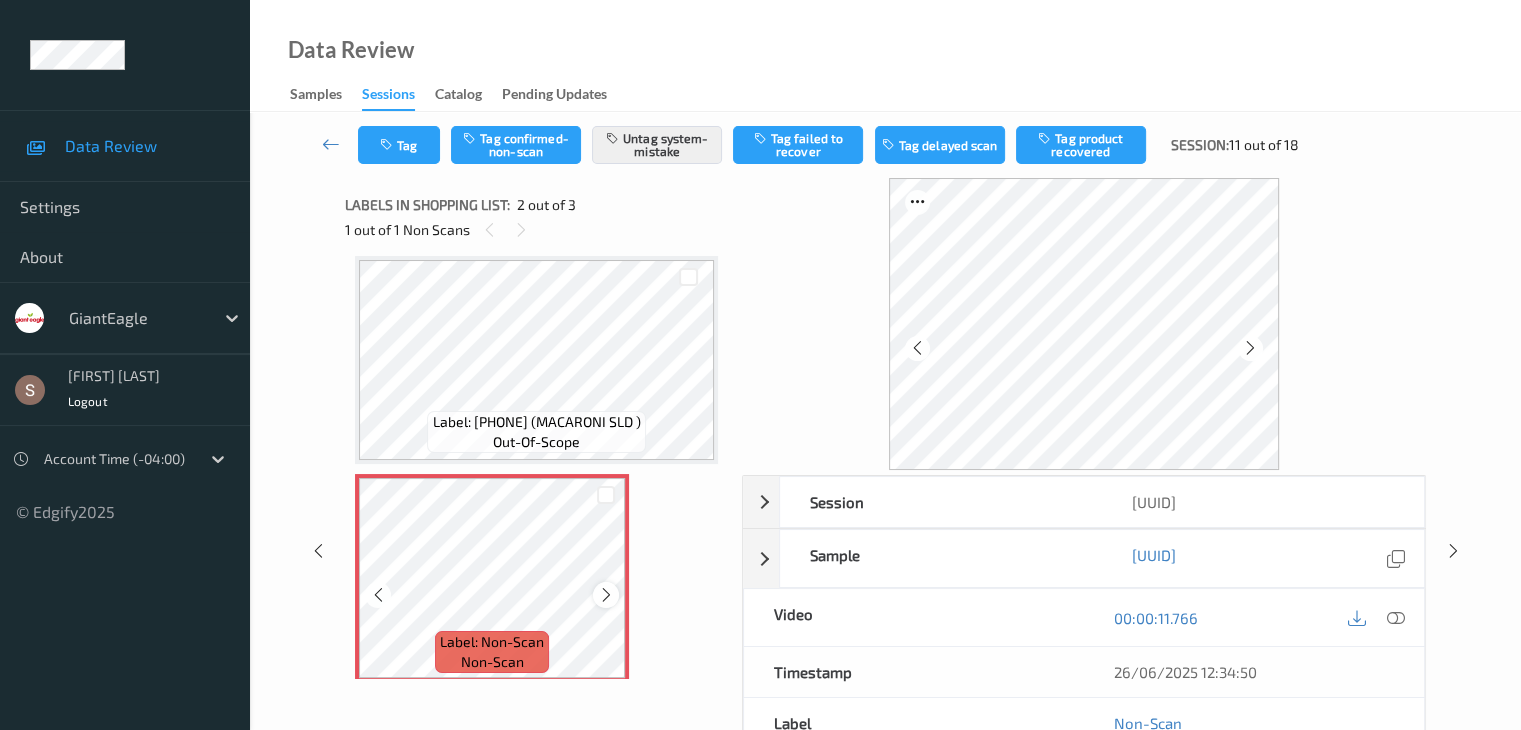 click at bounding box center [606, 595] 